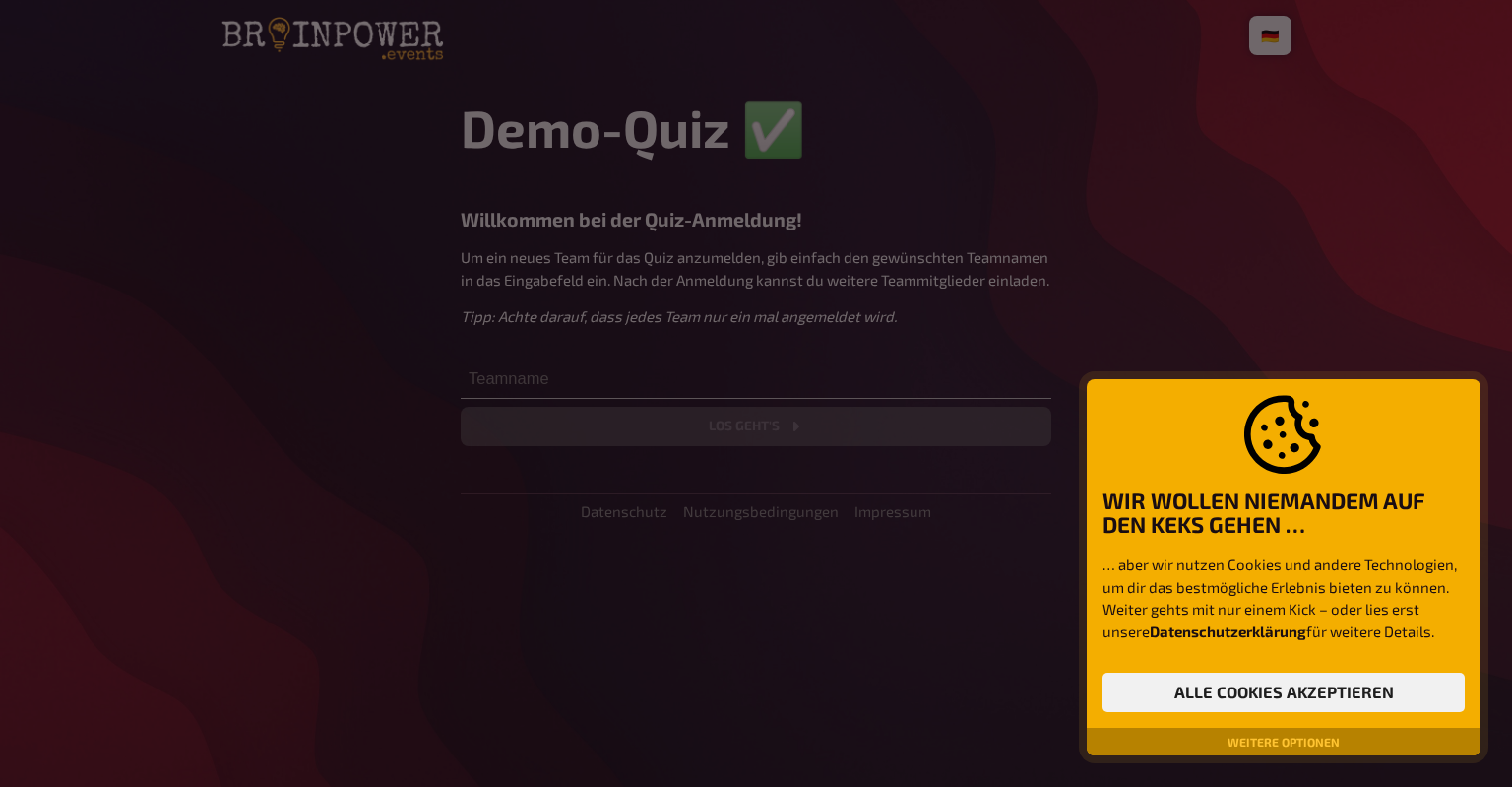 scroll, scrollTop: 0, scrollLeft: 0, axis: both 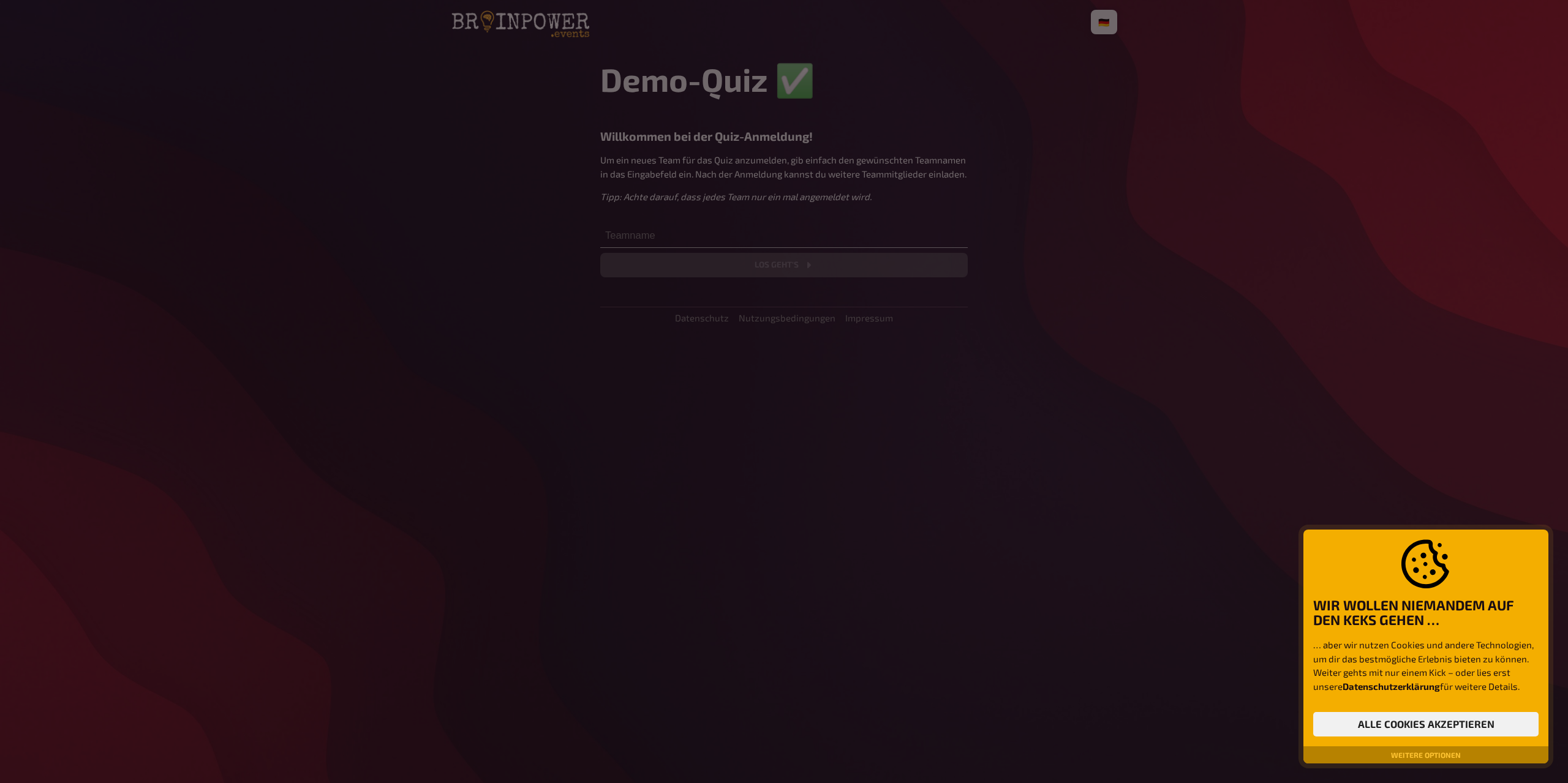 click at bounding box center [784, 391] 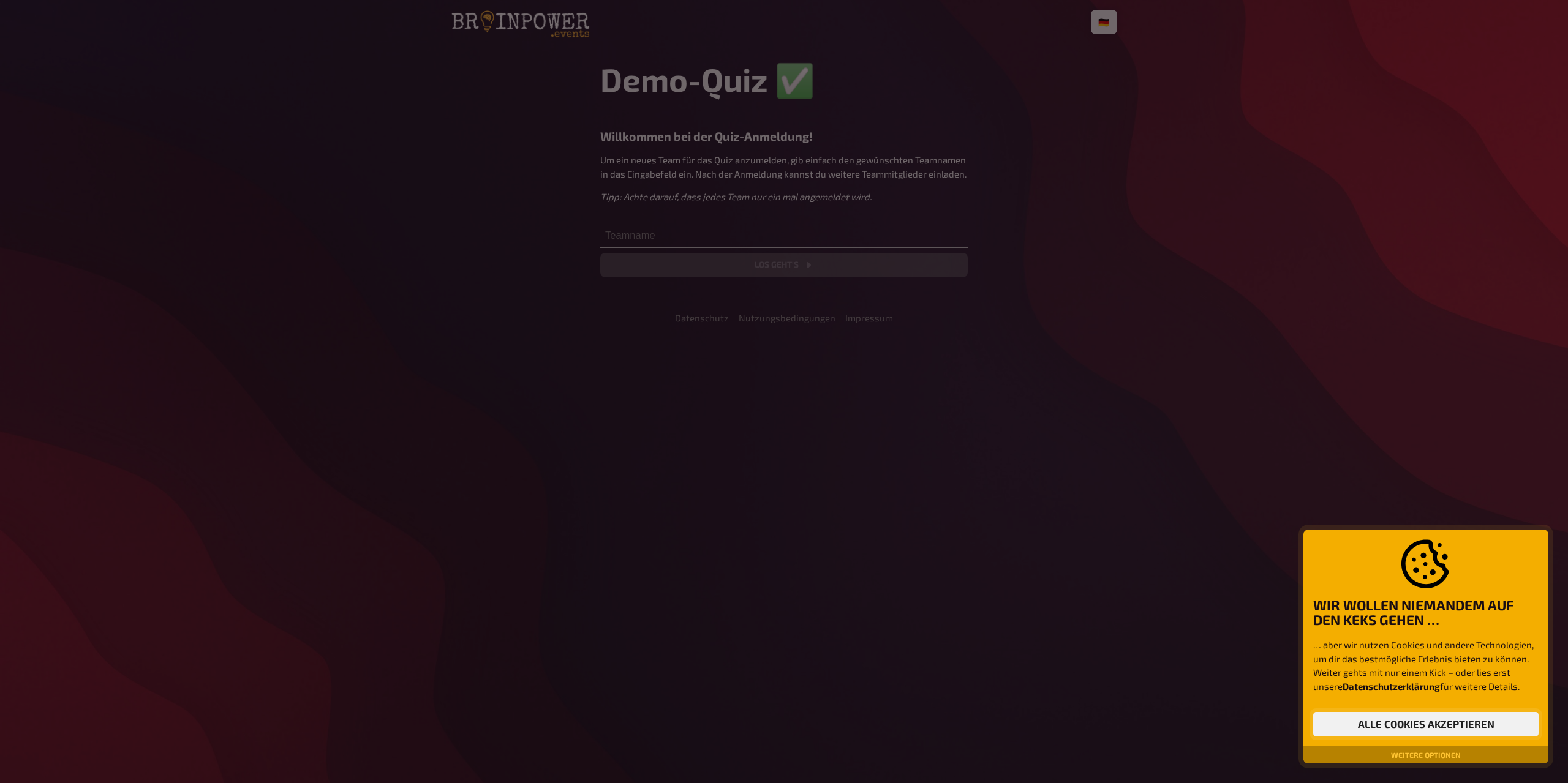 click on "Alle Cookies akzeptieren" at bounding box center [1426, 724] 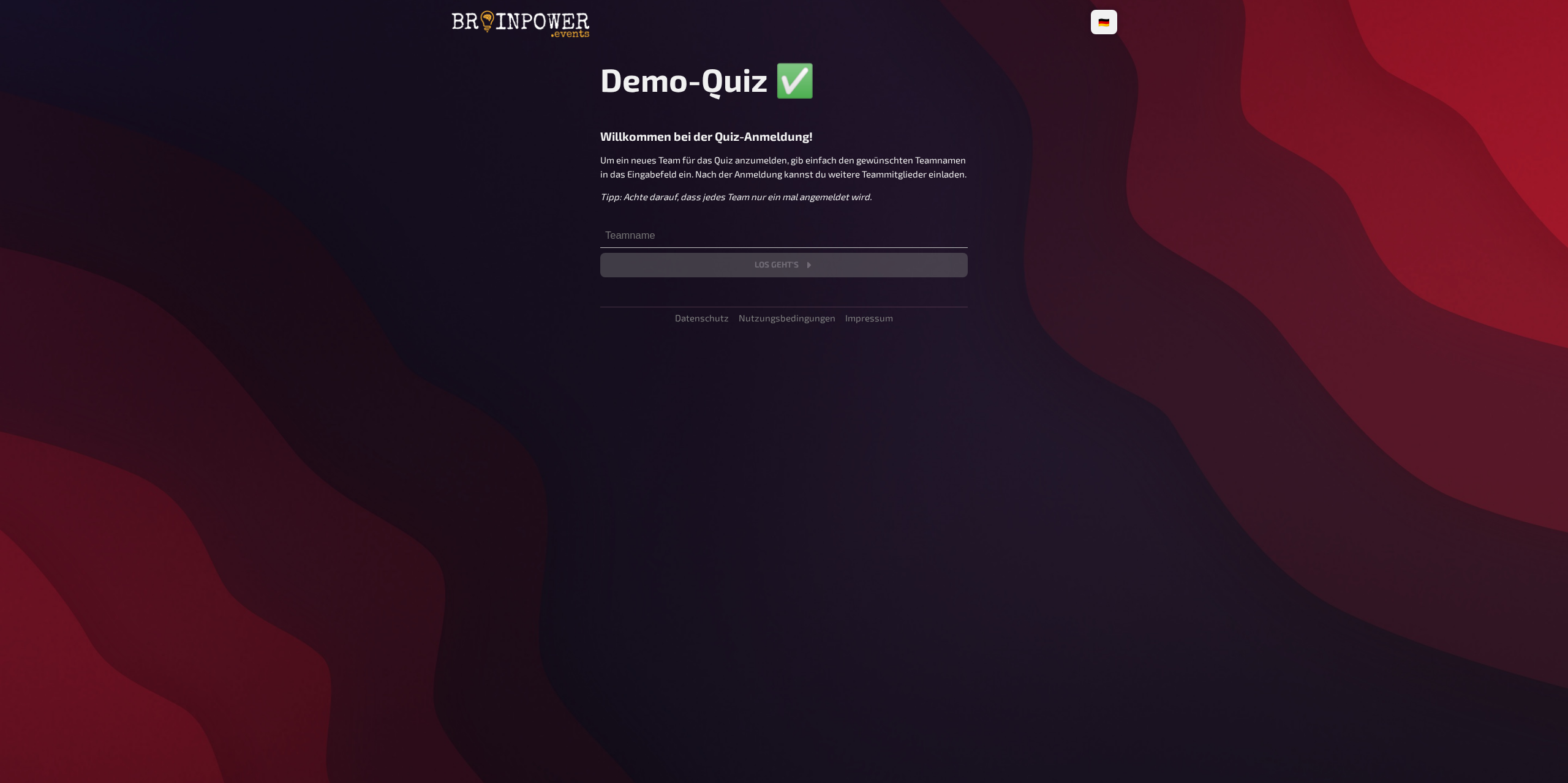 click on "Um ein neues Team für das Quiz anzumelden, gib einfach den gewünschten Teamnamen in das Eingabefeld ein. Nach der Anmeldung kannst du weitere Teammitglieder einladen. Tipp: Achte darauf, dass jedes Team nur ein mal angemeldet wird." at bounding box center [784, 178] 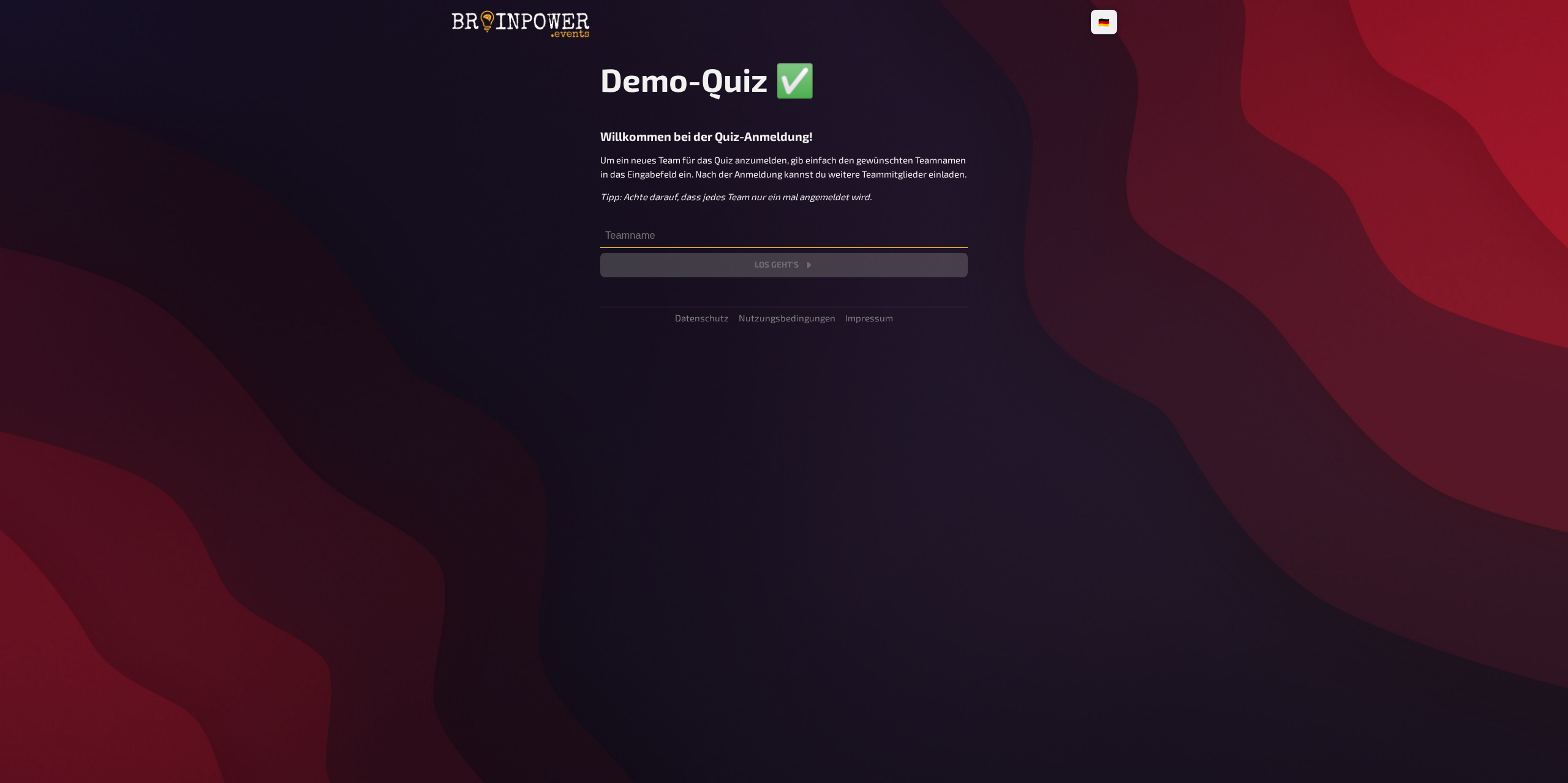 click at bounding box center (784, 236) 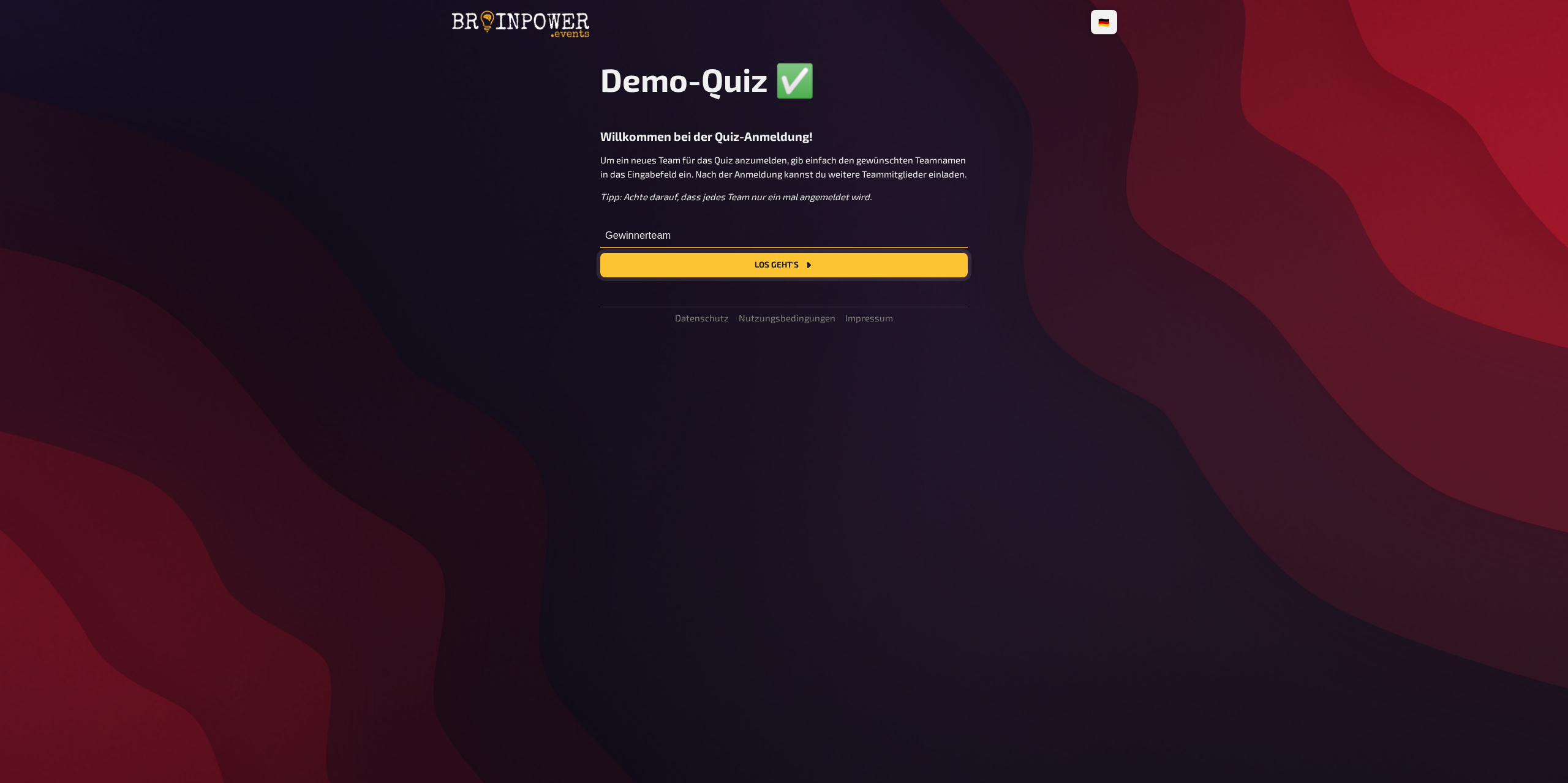 type on "Gewinnerteam" 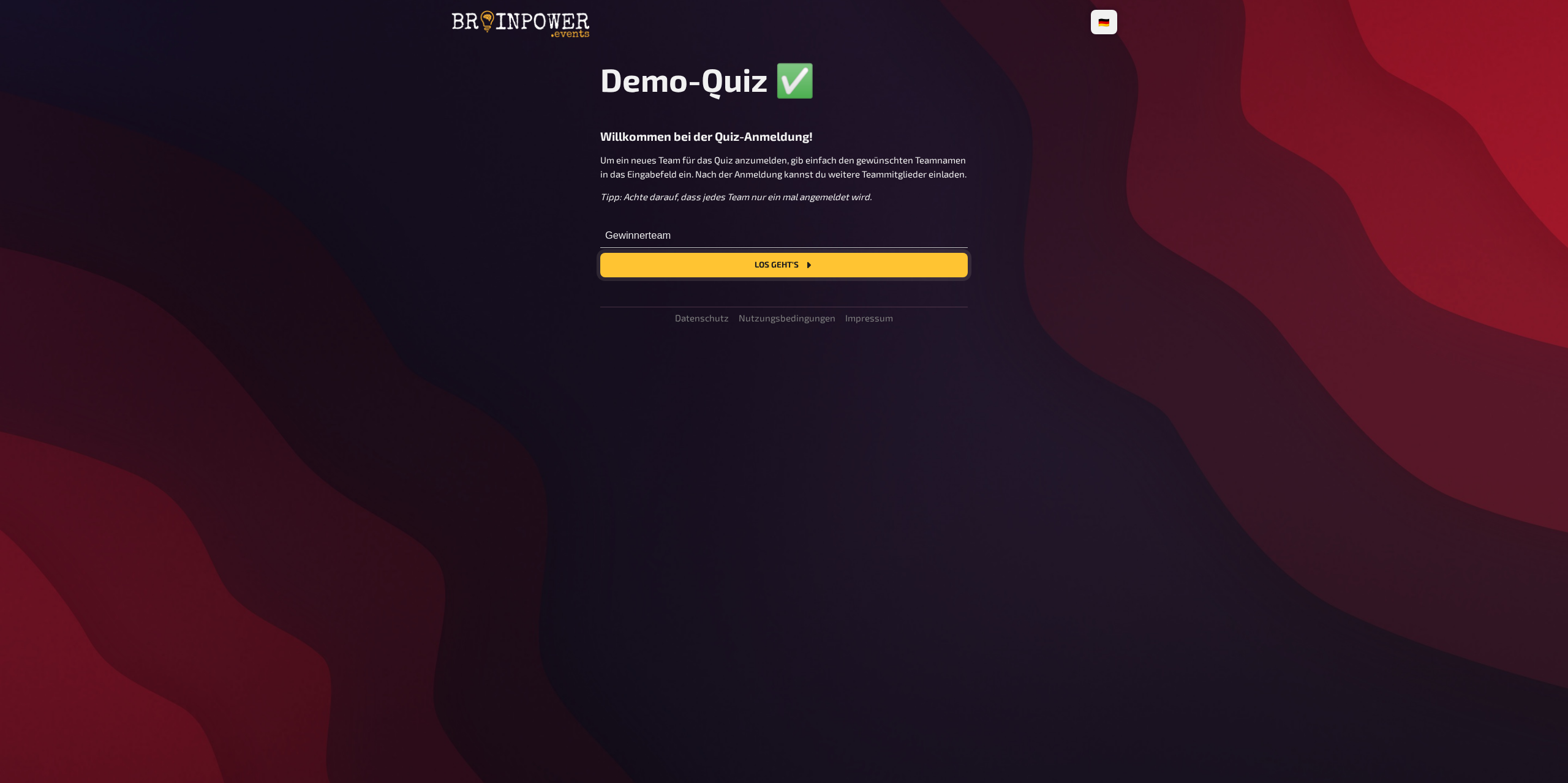 click on "Los geht's" at bounding box center [784, 265] 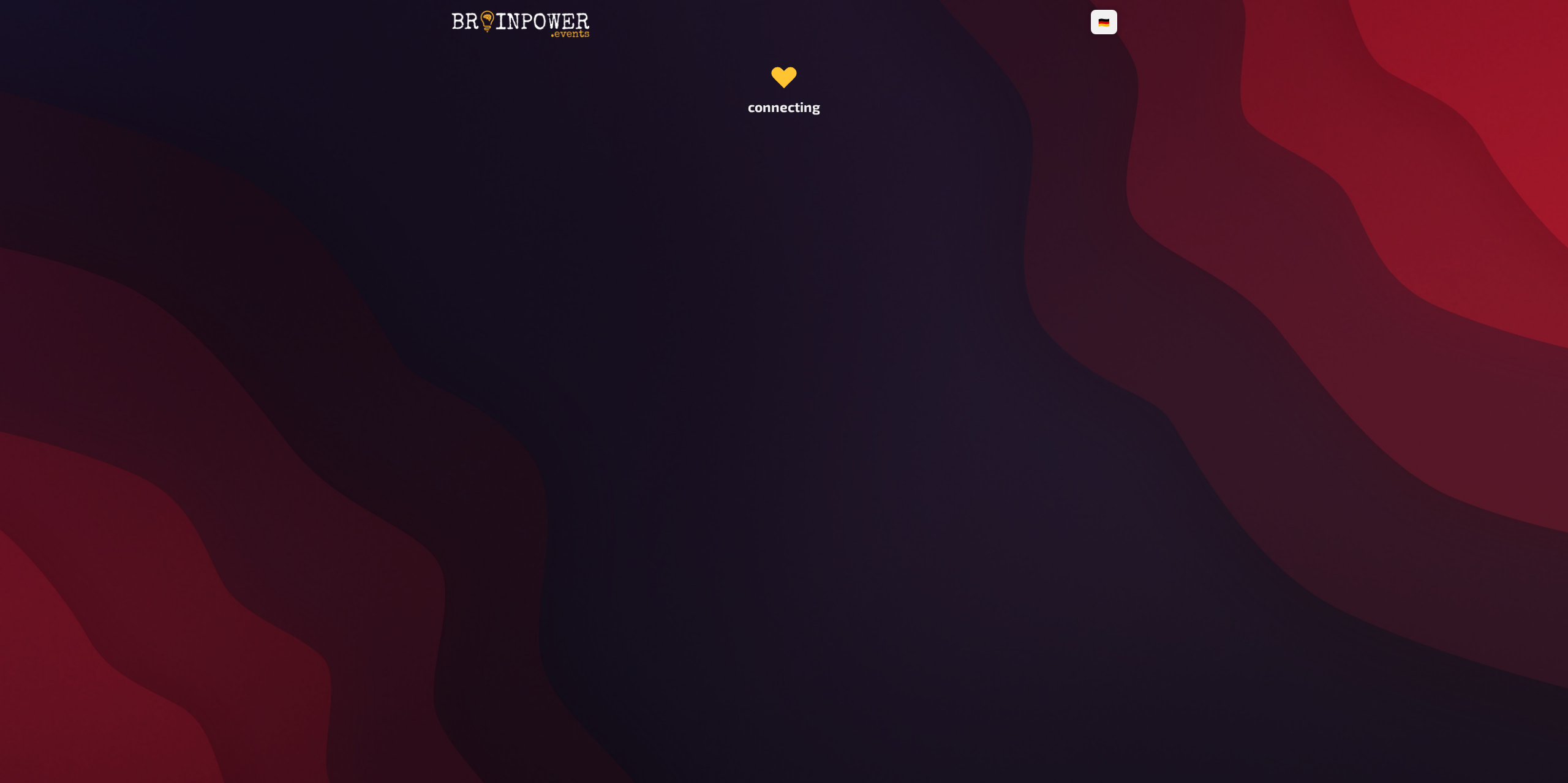 scroll, scrollTop: 0, scrollLeft: 0, axis: both 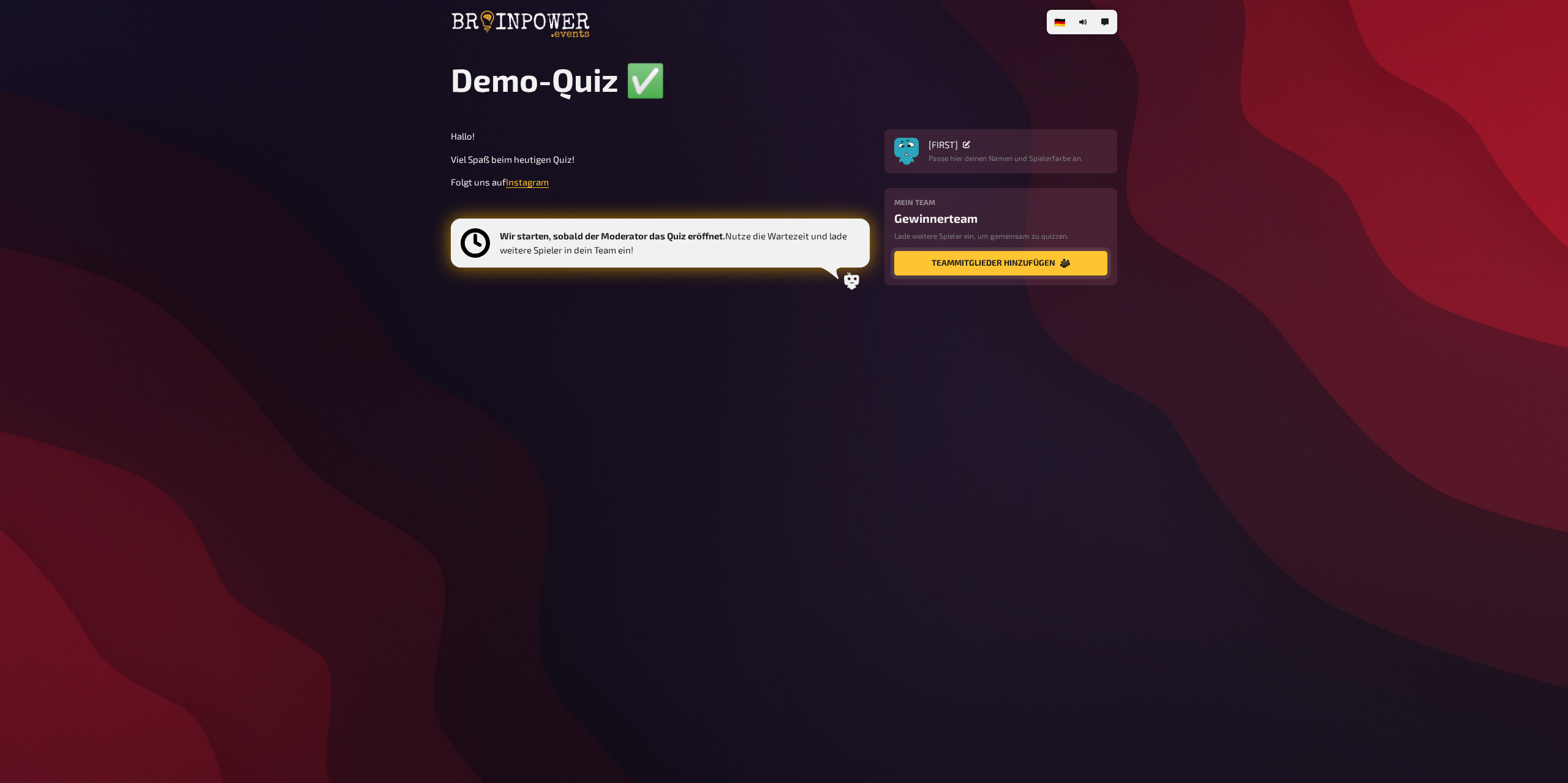 click on "Teammitglieder hinzufügen" at bounding box center (1001, 263) 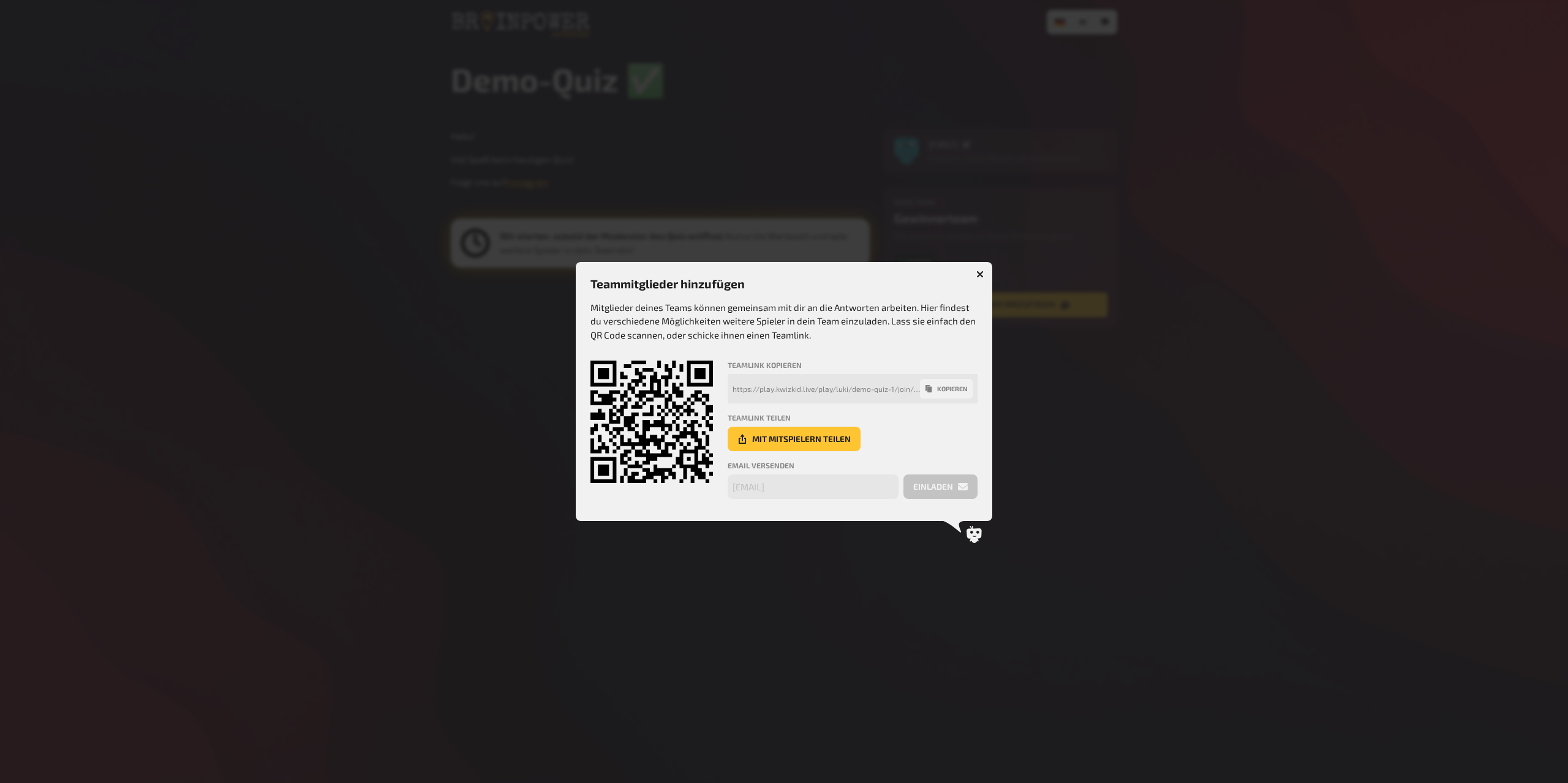 click 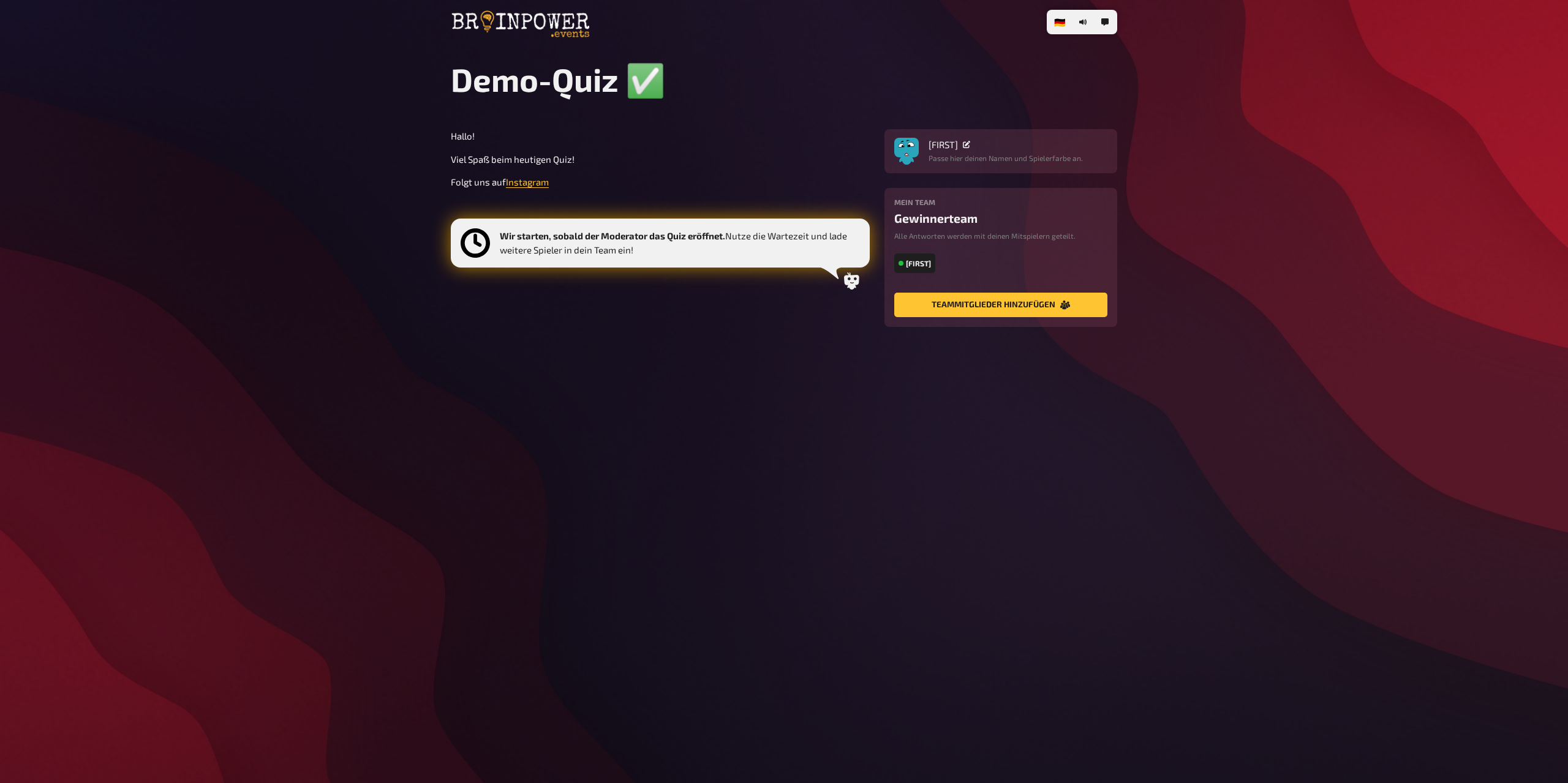 click on "Demo-Quiz ✅​ Hallo!  Viel Spaß beim heutigen Quiz!  Folgt uns auf  Instagram Wir starten, sobald der Moderator das Quiz eröffnet.
Nutze die Wartezeit und lade weitere Spieler in dein Team ein! Aristoteles Passe hier deinen Namen und Spielerfarbe an. Mein Team Gewinnerteam Alle Antworten werden mit deinen Mitspielern geteilt. Jana Teammitglieder hinzufügen" at bounding box center [784, 209] 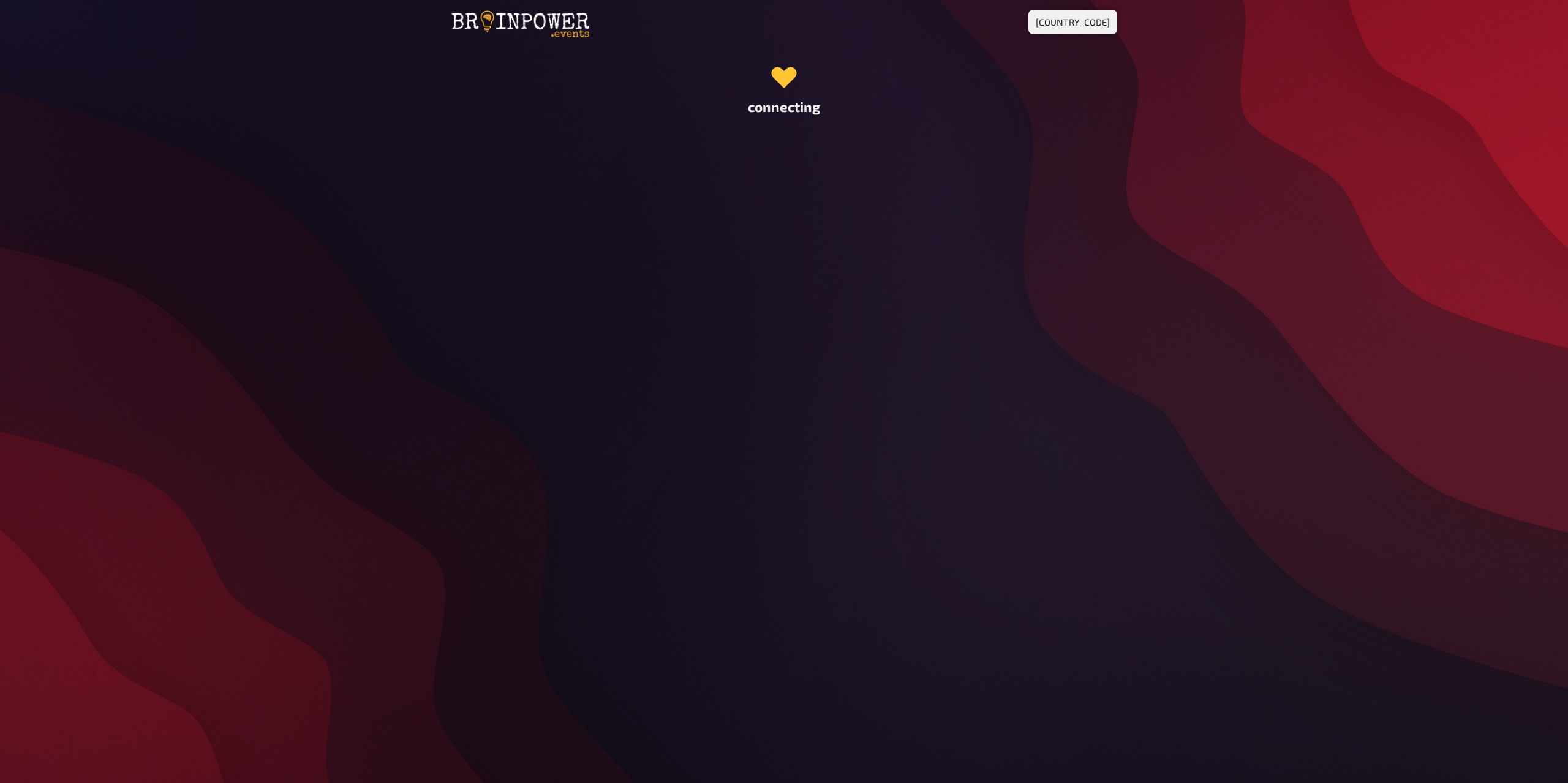 scroll, scrollTop: 0, scrollLeft: 0, axis: both 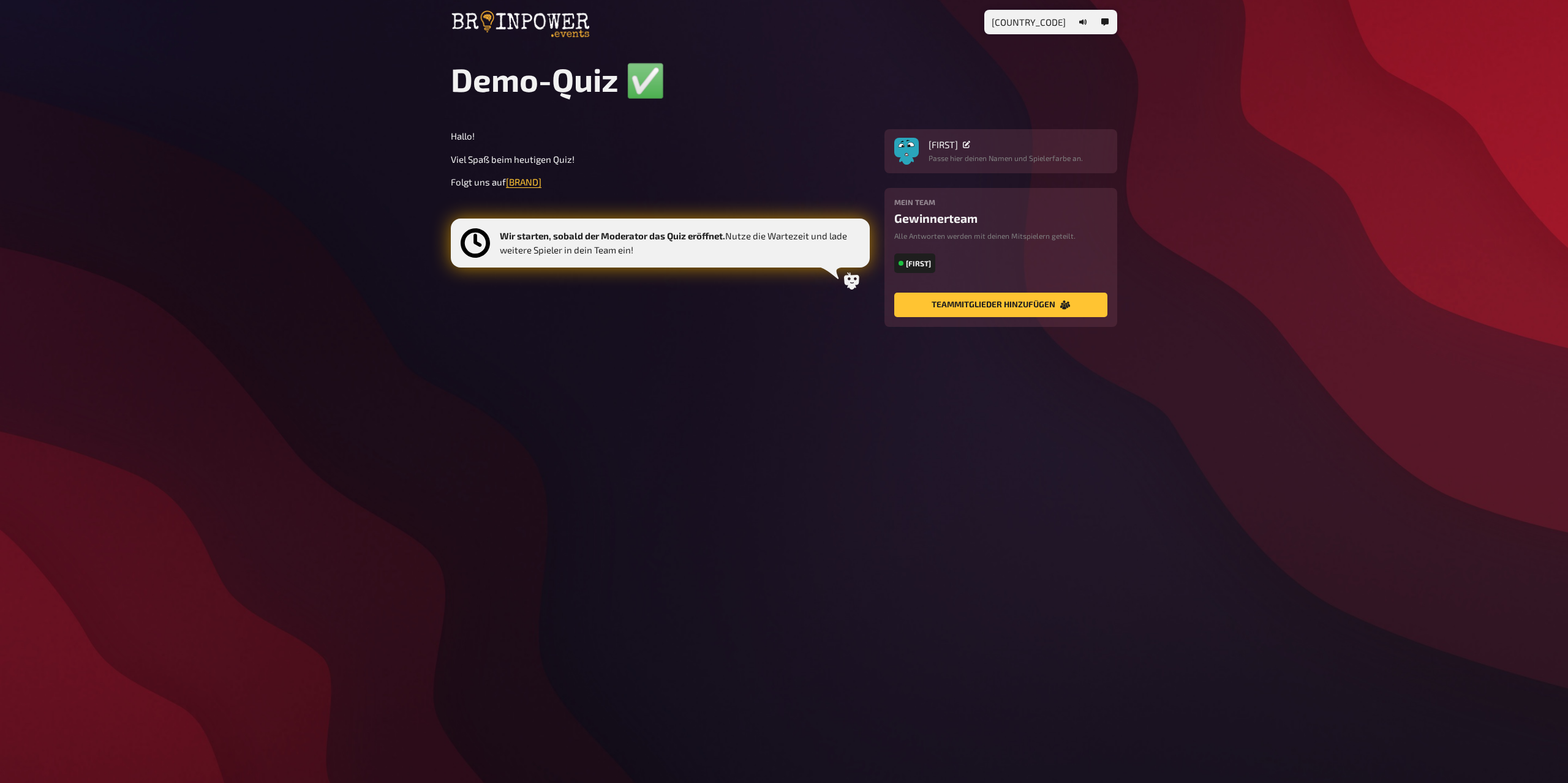 click 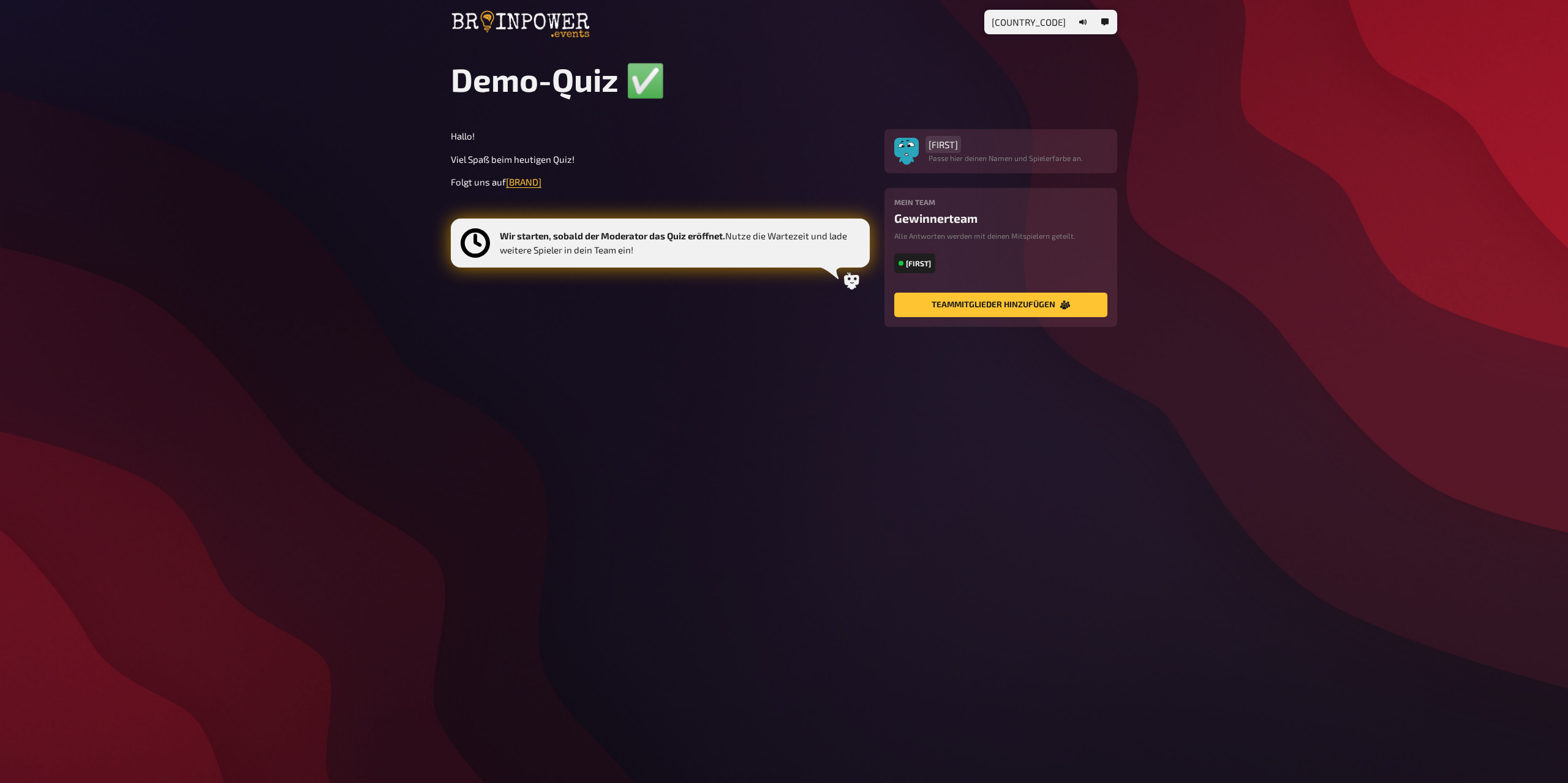 click on "Aristoteles" at bounding box center (943, 144) 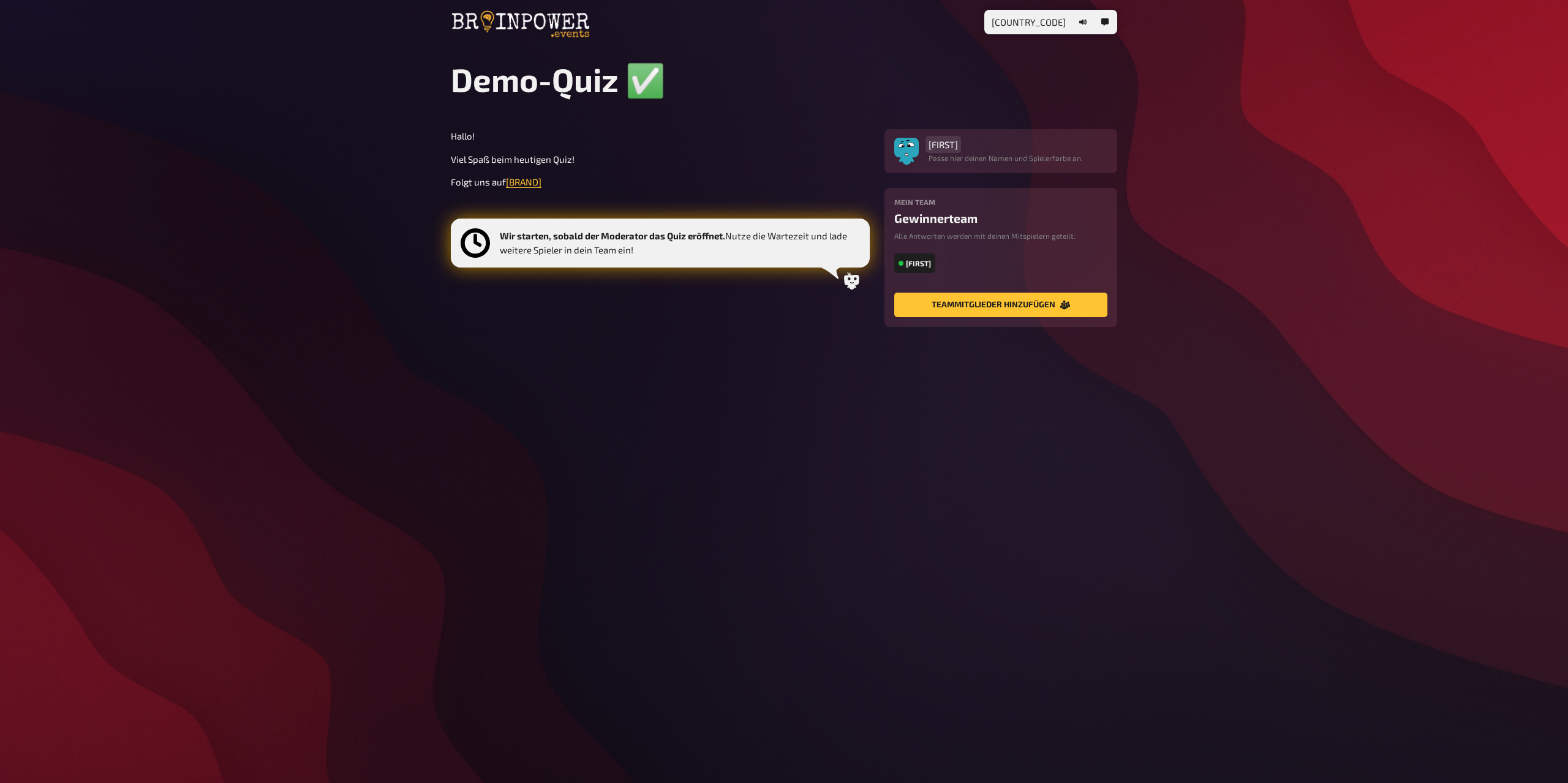 type 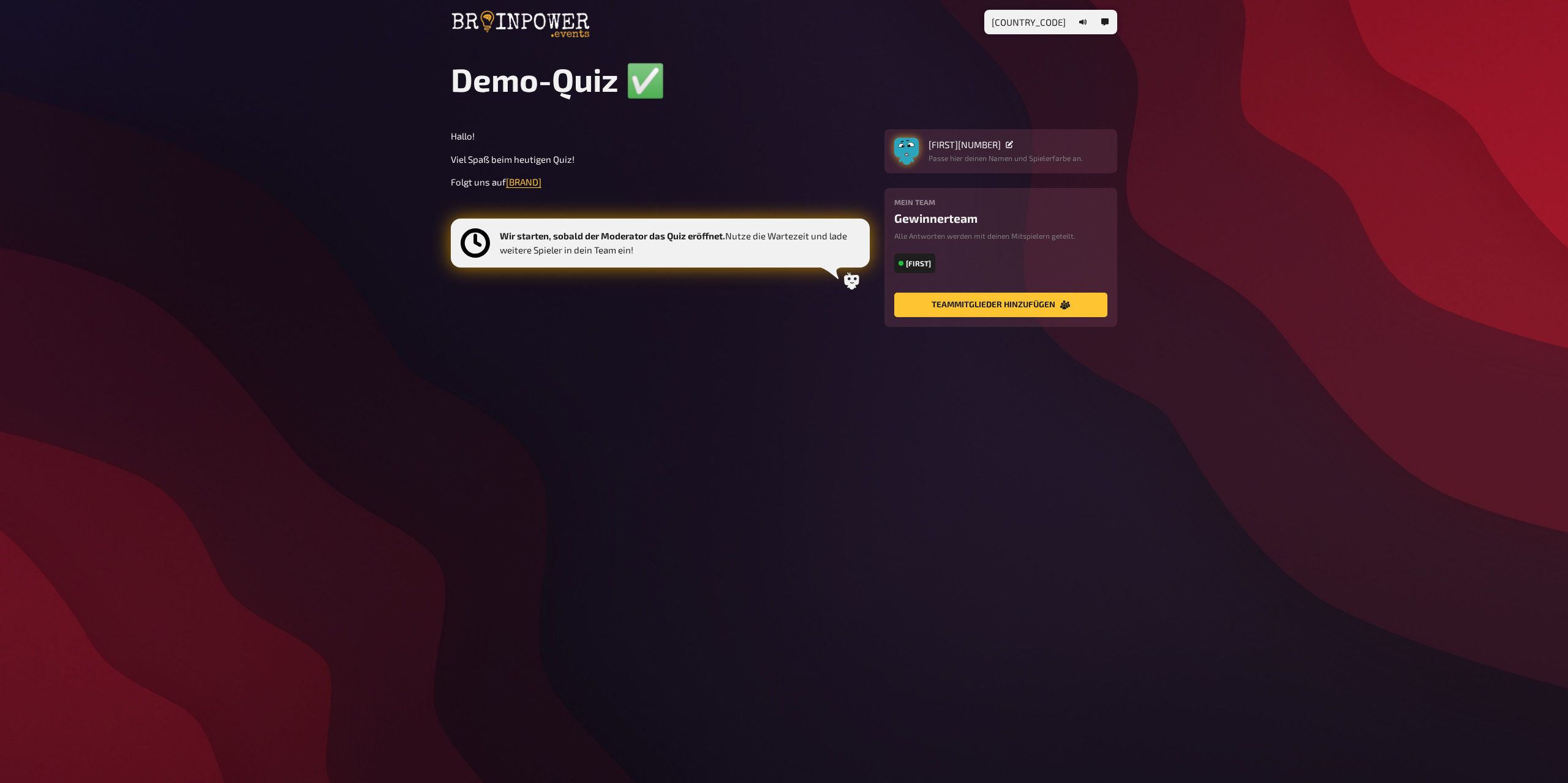 click at bounding box center [907, 148] 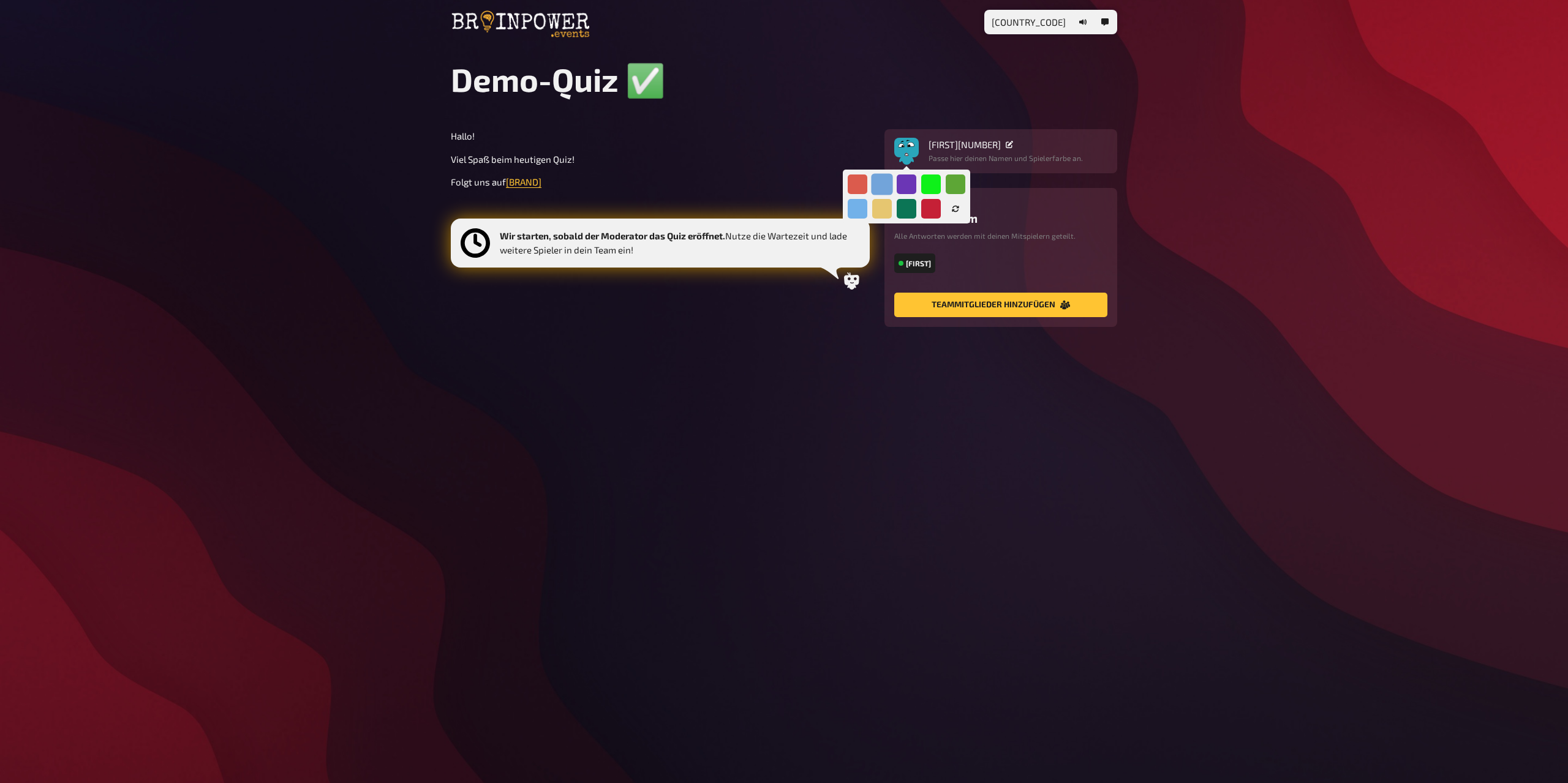 click at bounding box center (881, 184) 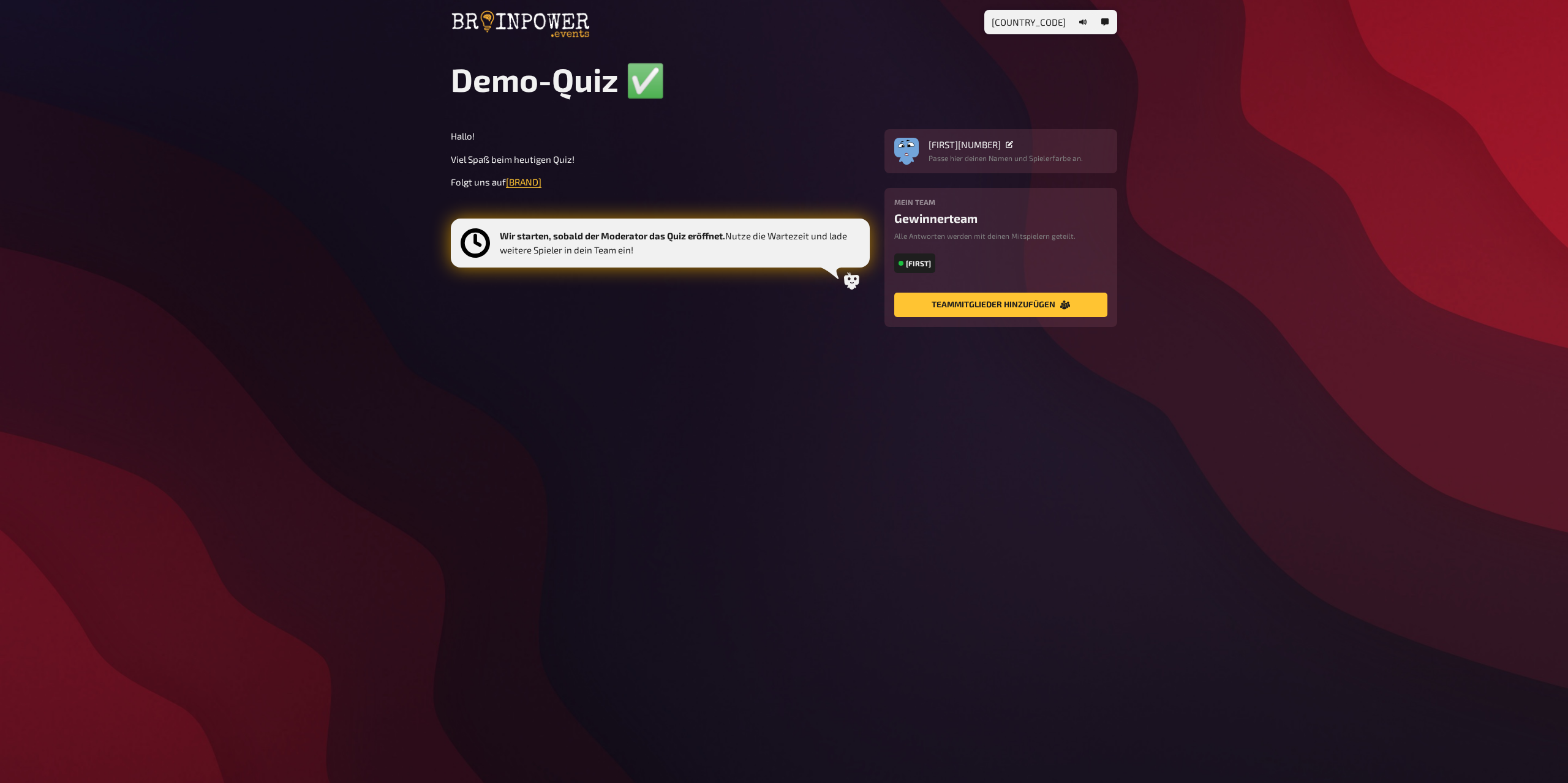 click on "Demo-Quiz ✅​" at bounding box center (784, 80) 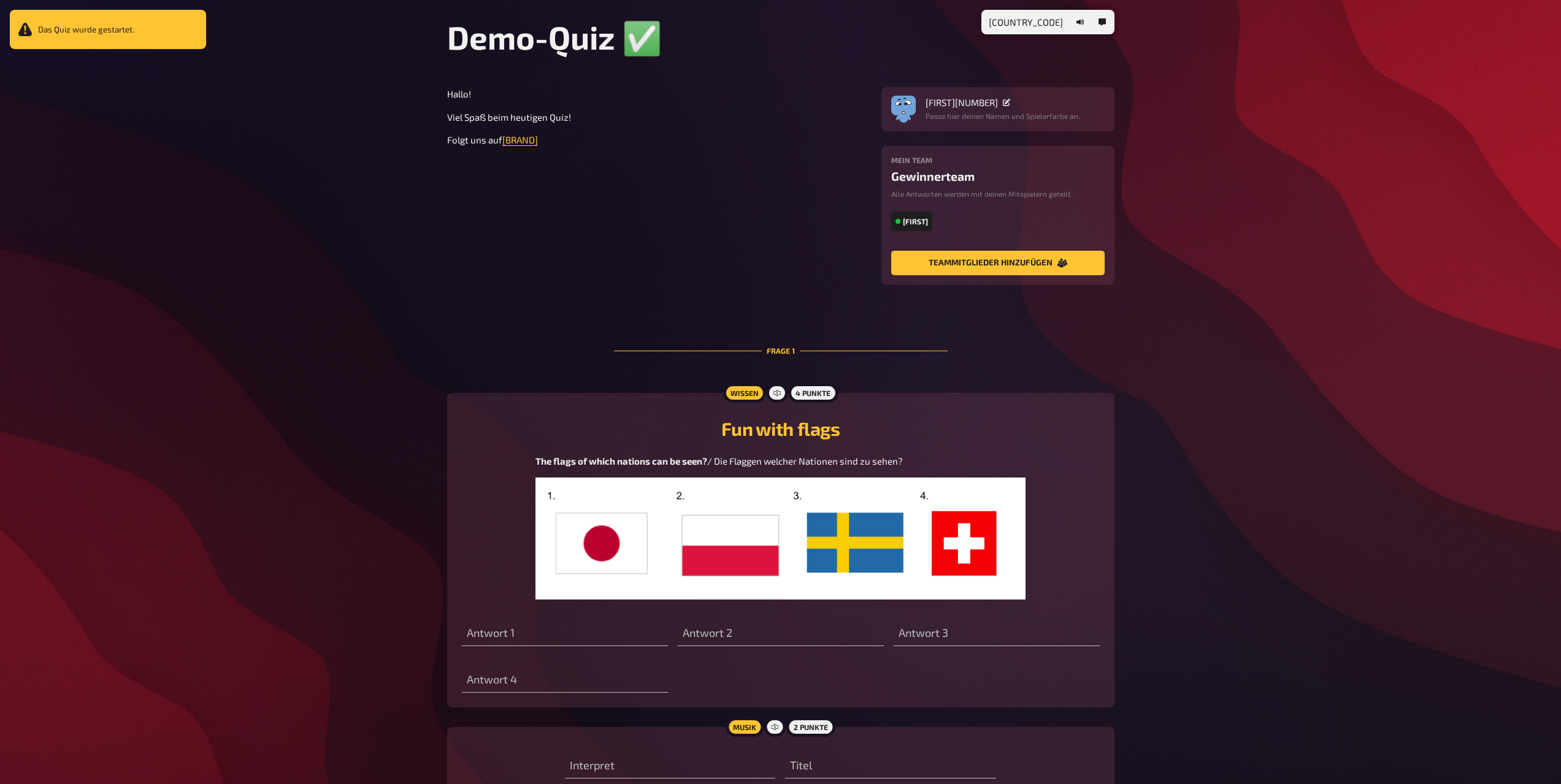 scroll, scrollTop: 133, scrollLeft: 0, axis: vertical 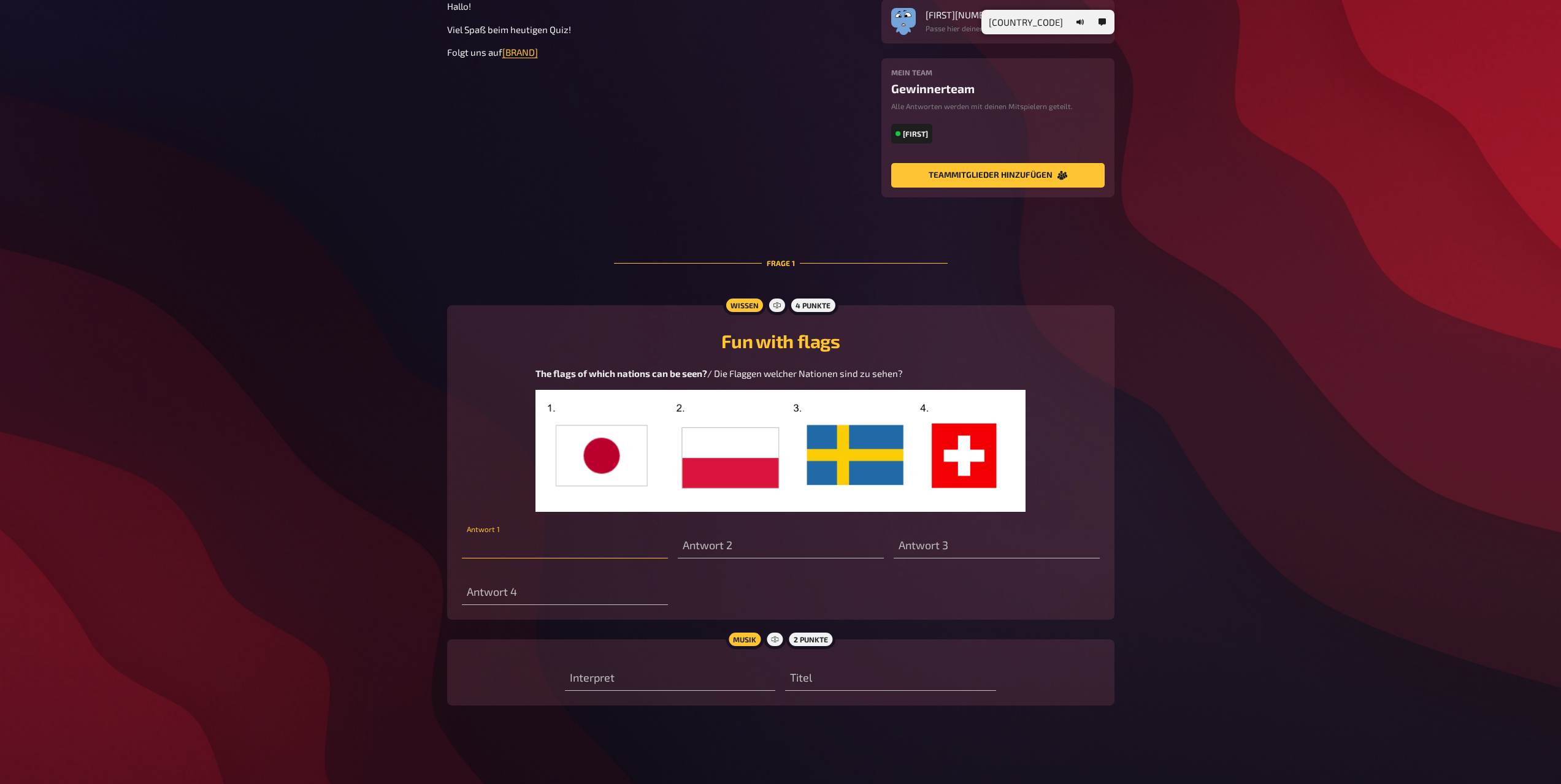 click at bounding box center (565, 546) 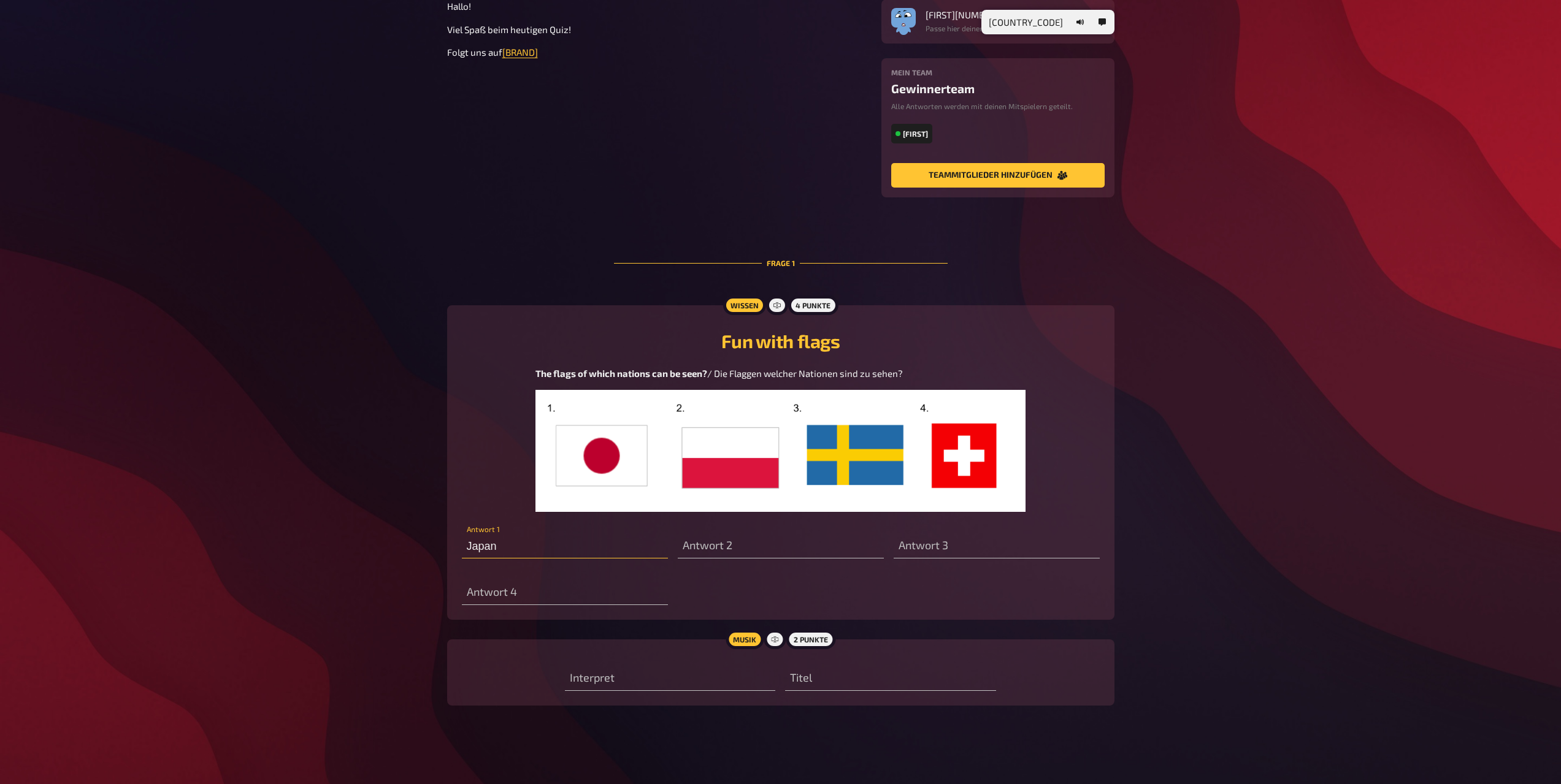 type on "Japan" 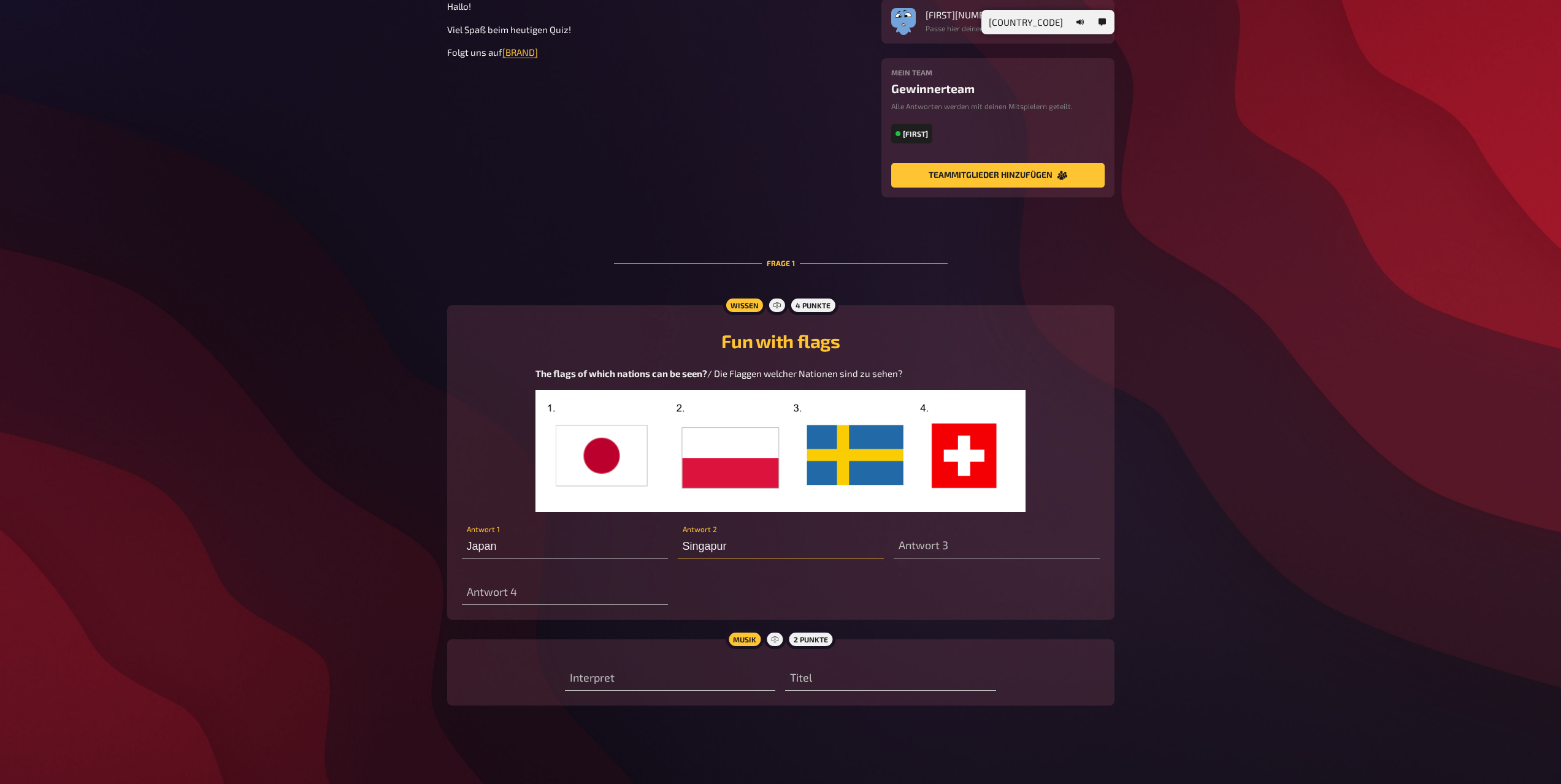 type on "Singapur" 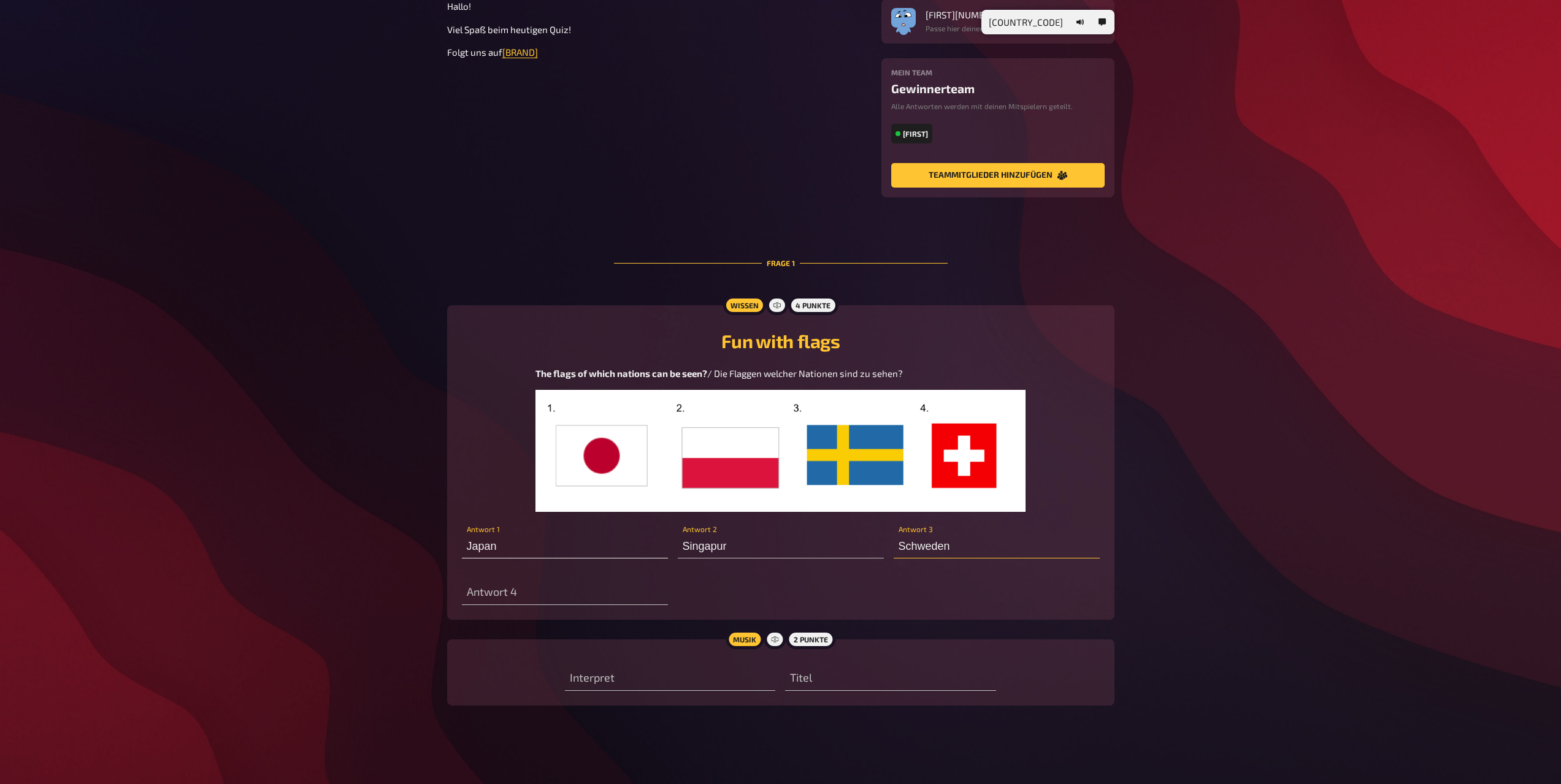 type on "Schweden" 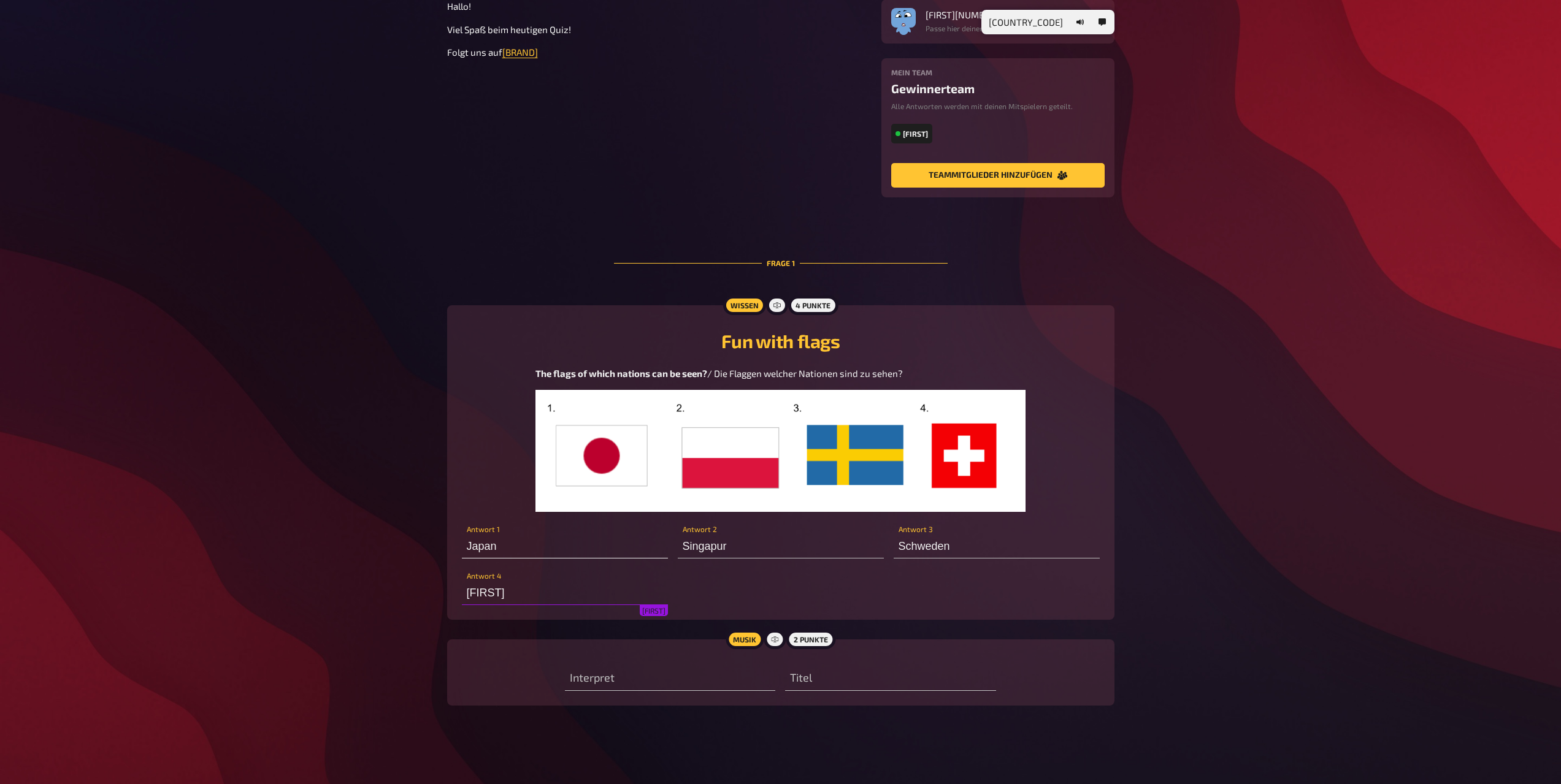 type on "Achweiz" 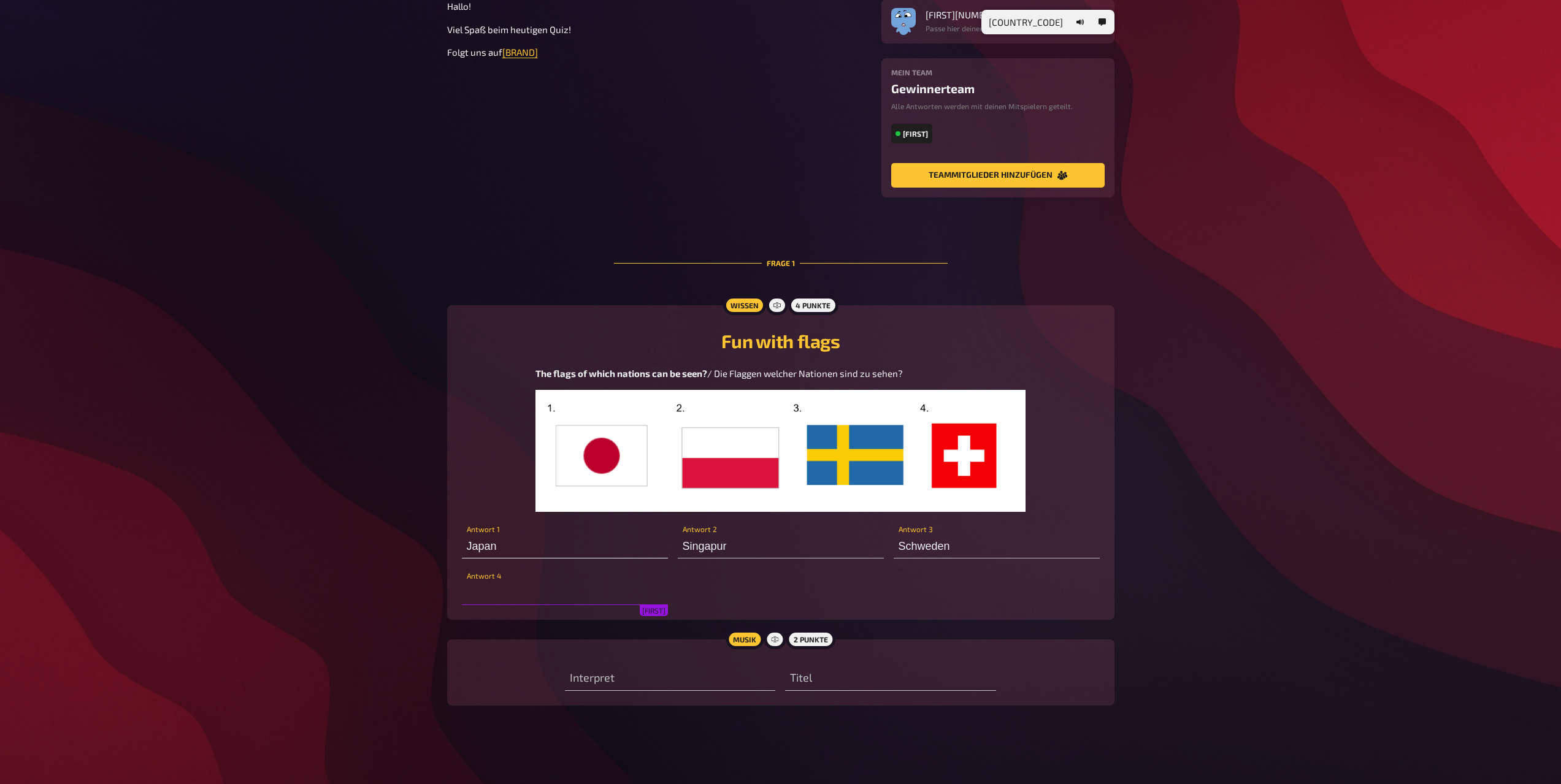 type on "Schweiz" 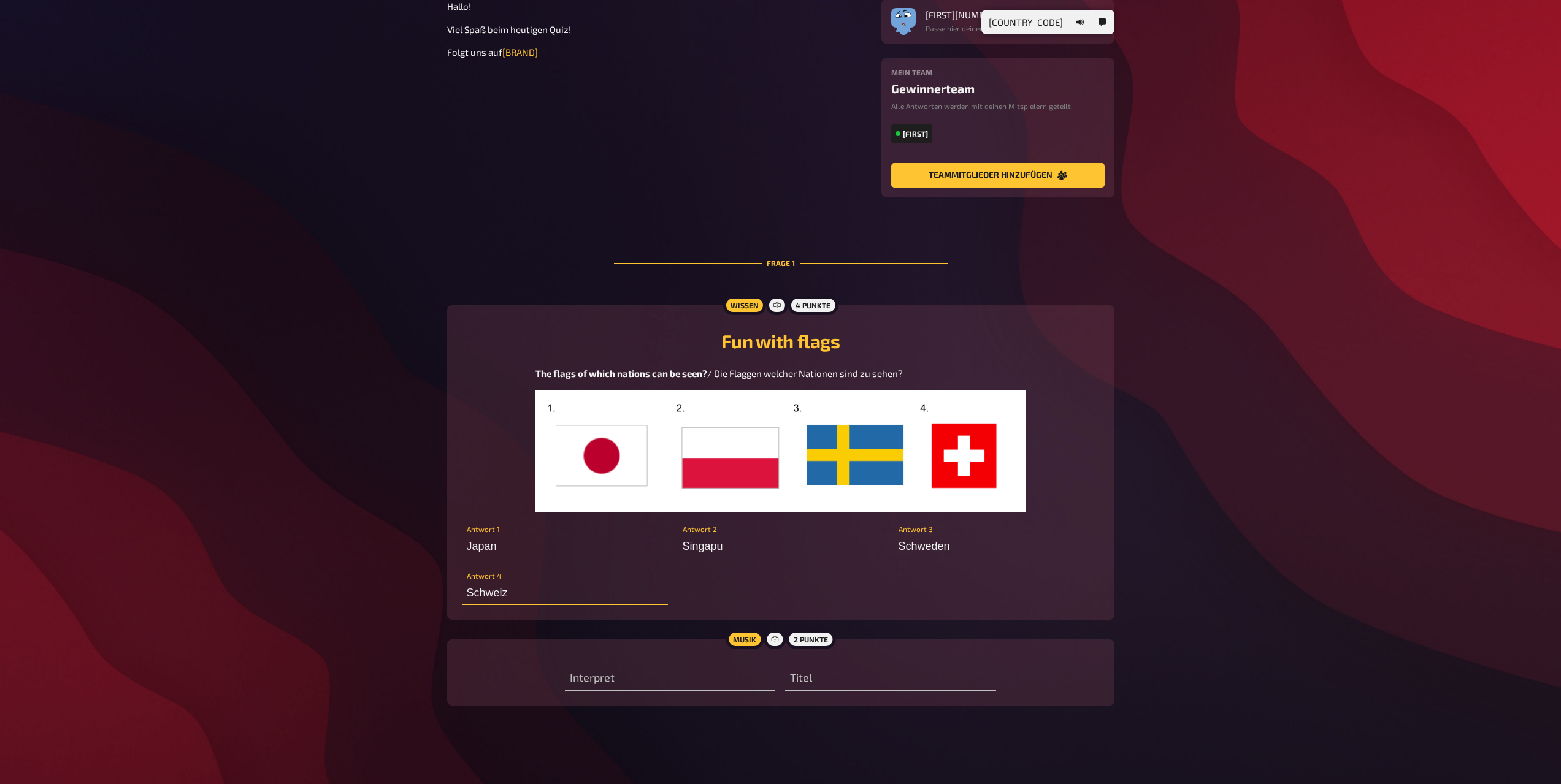 type on "Singapur" 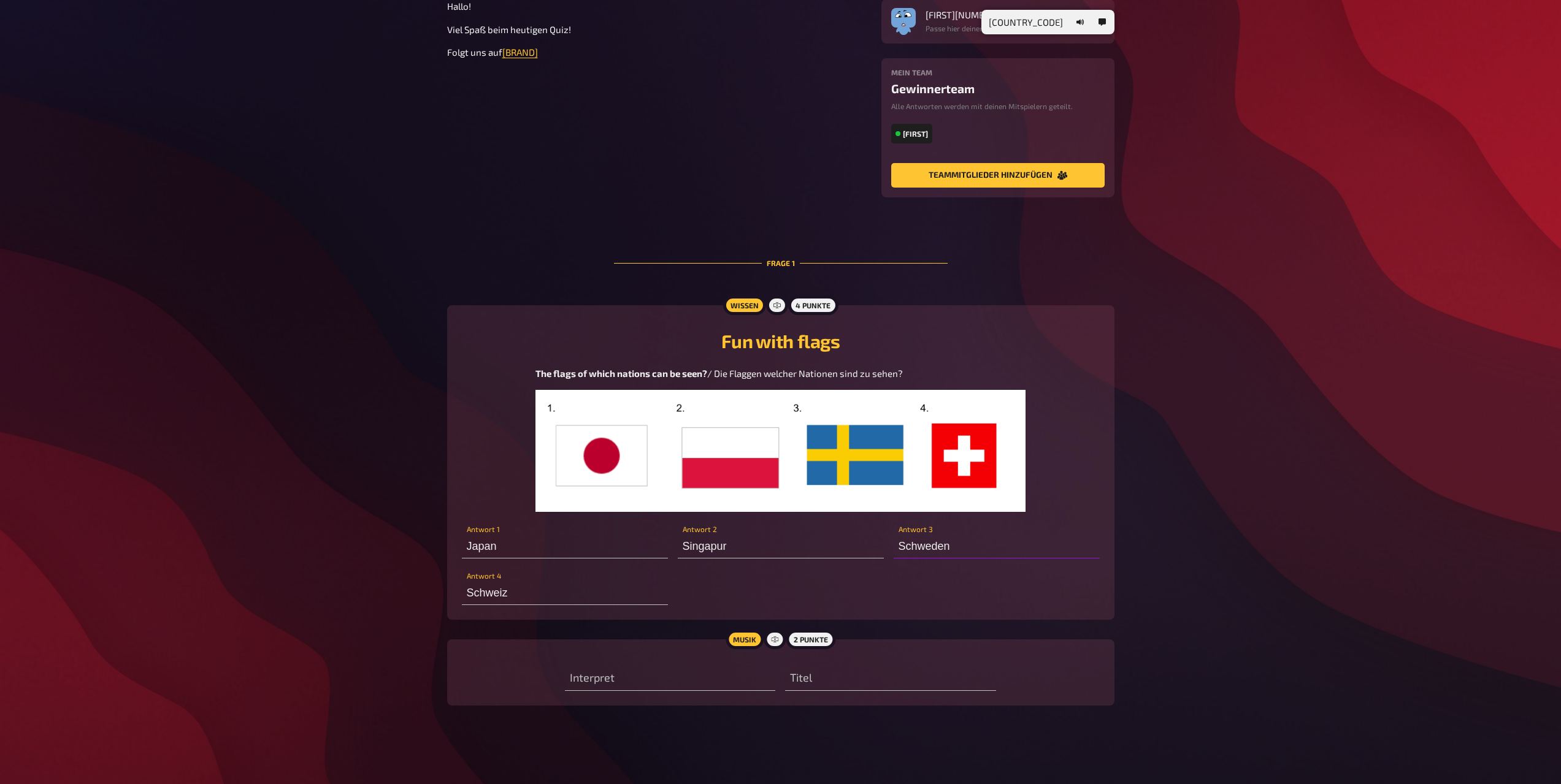 click on "Singapur Antwort 2" at bounding box center (781, 540) 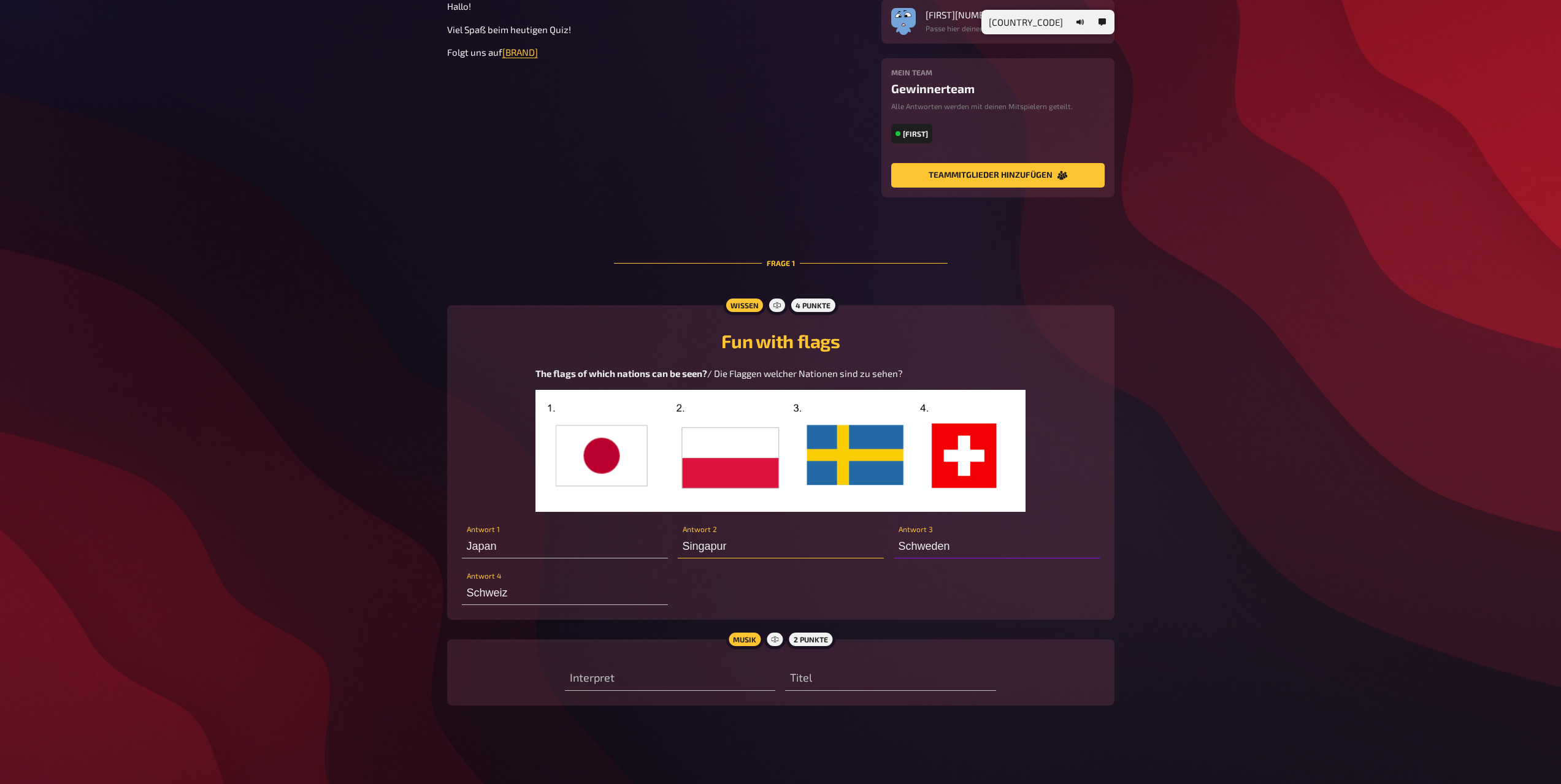 click on "Singapur" at bounding box center [781, 546] 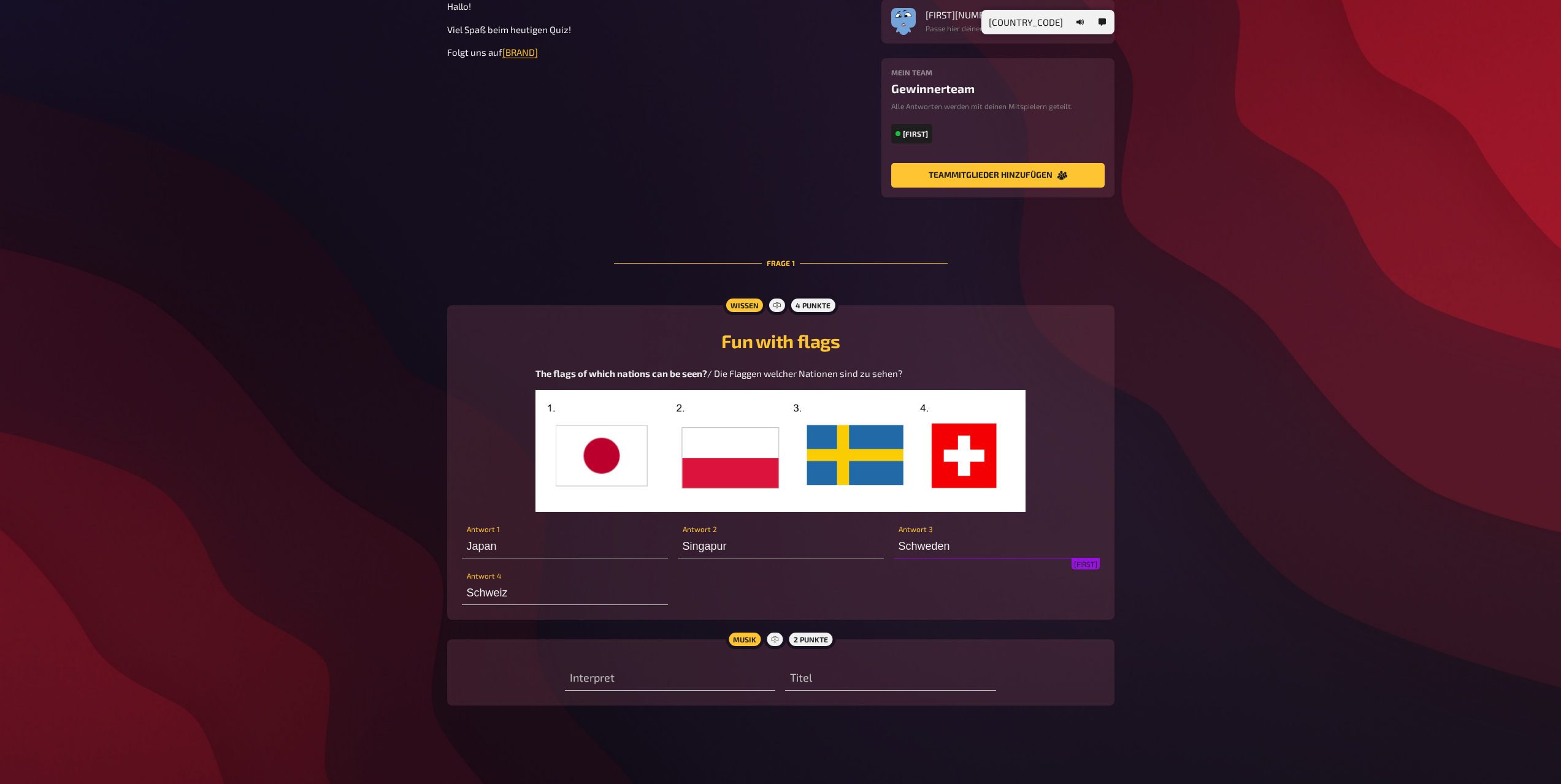 click on "Schweden" at bounding box center (997, 546) 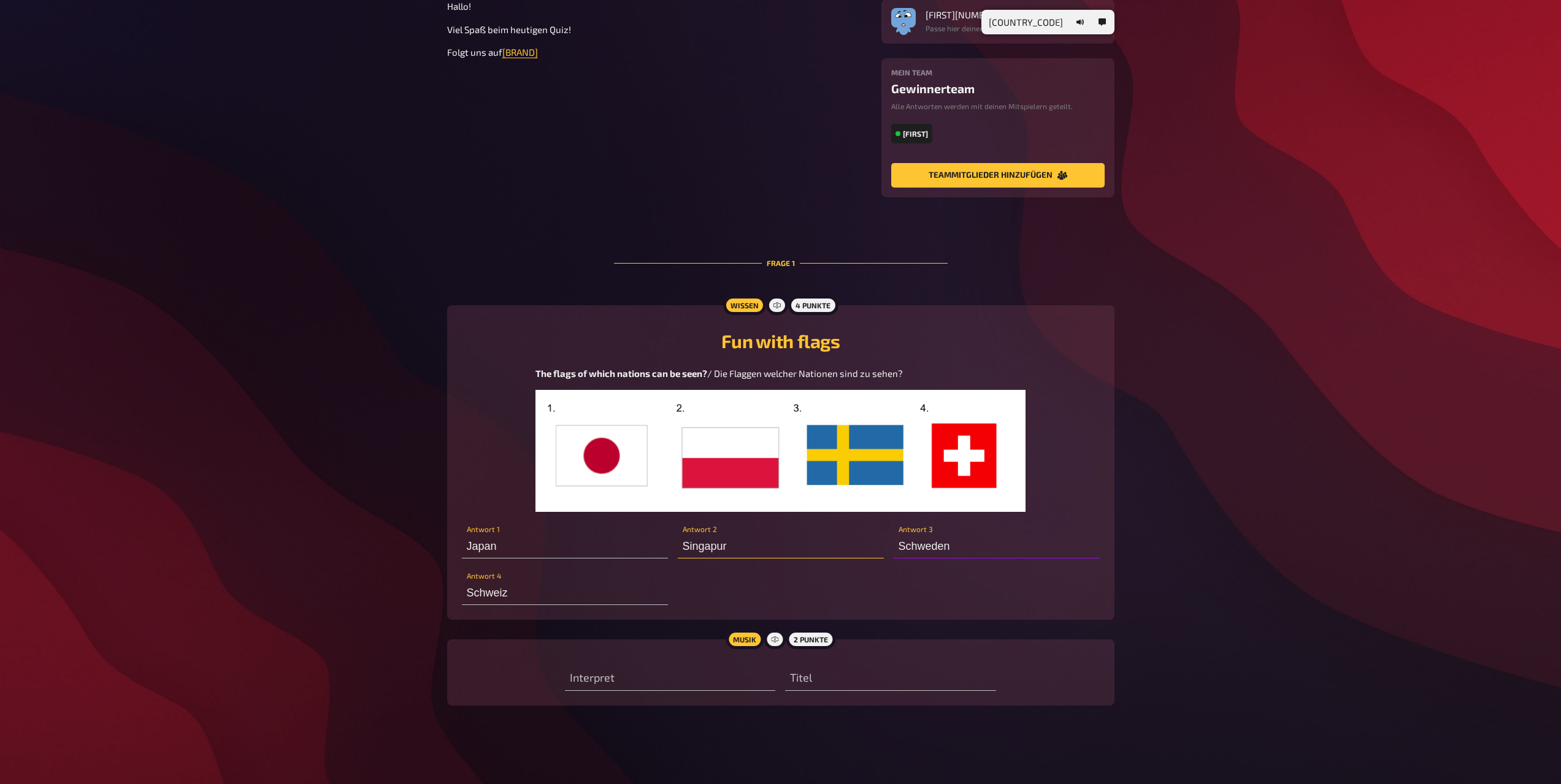 click on "Singapur" at bounding box center [781, 546] 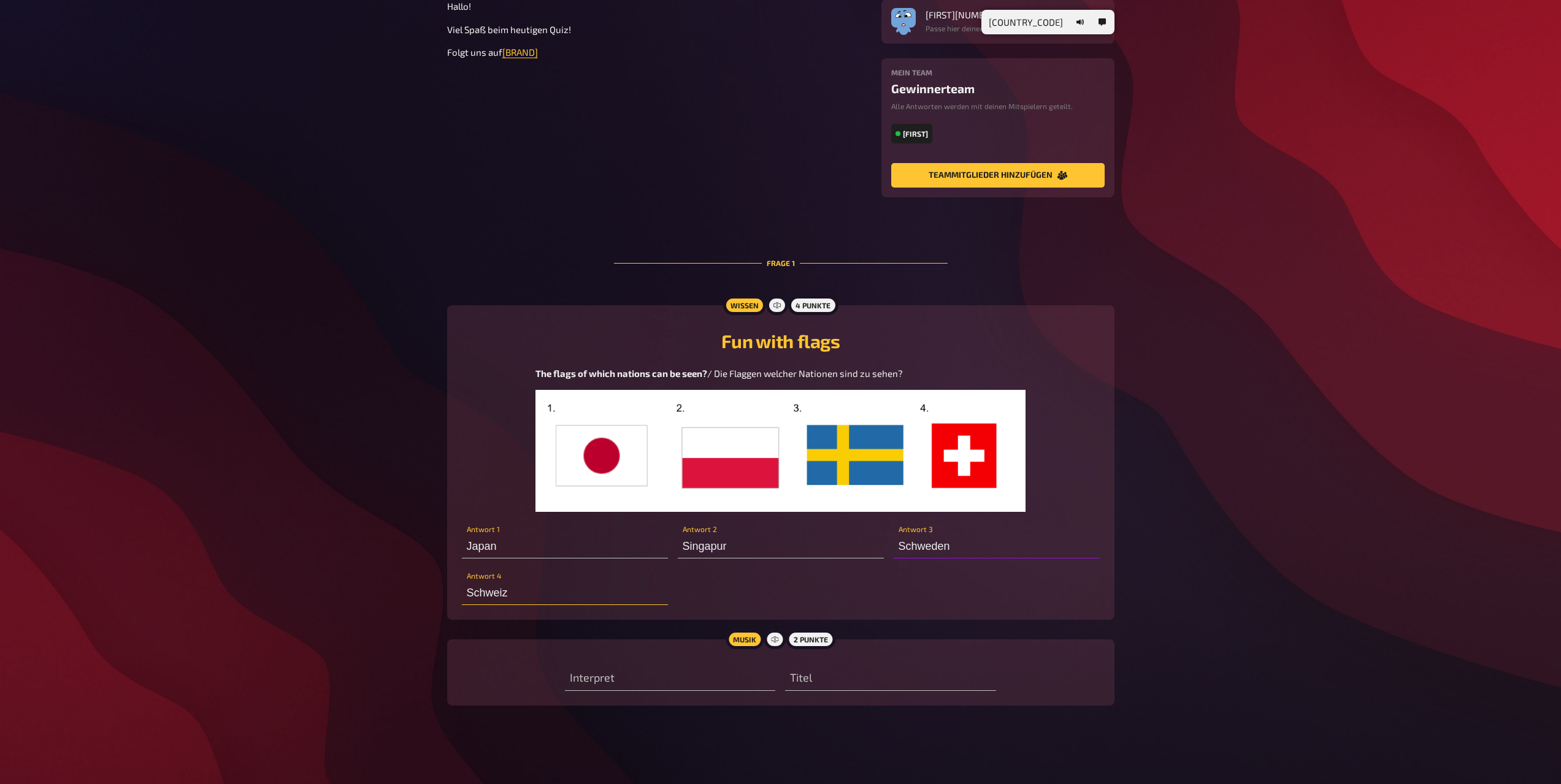 click on "Schweiz" at bounding box center [565, 593] 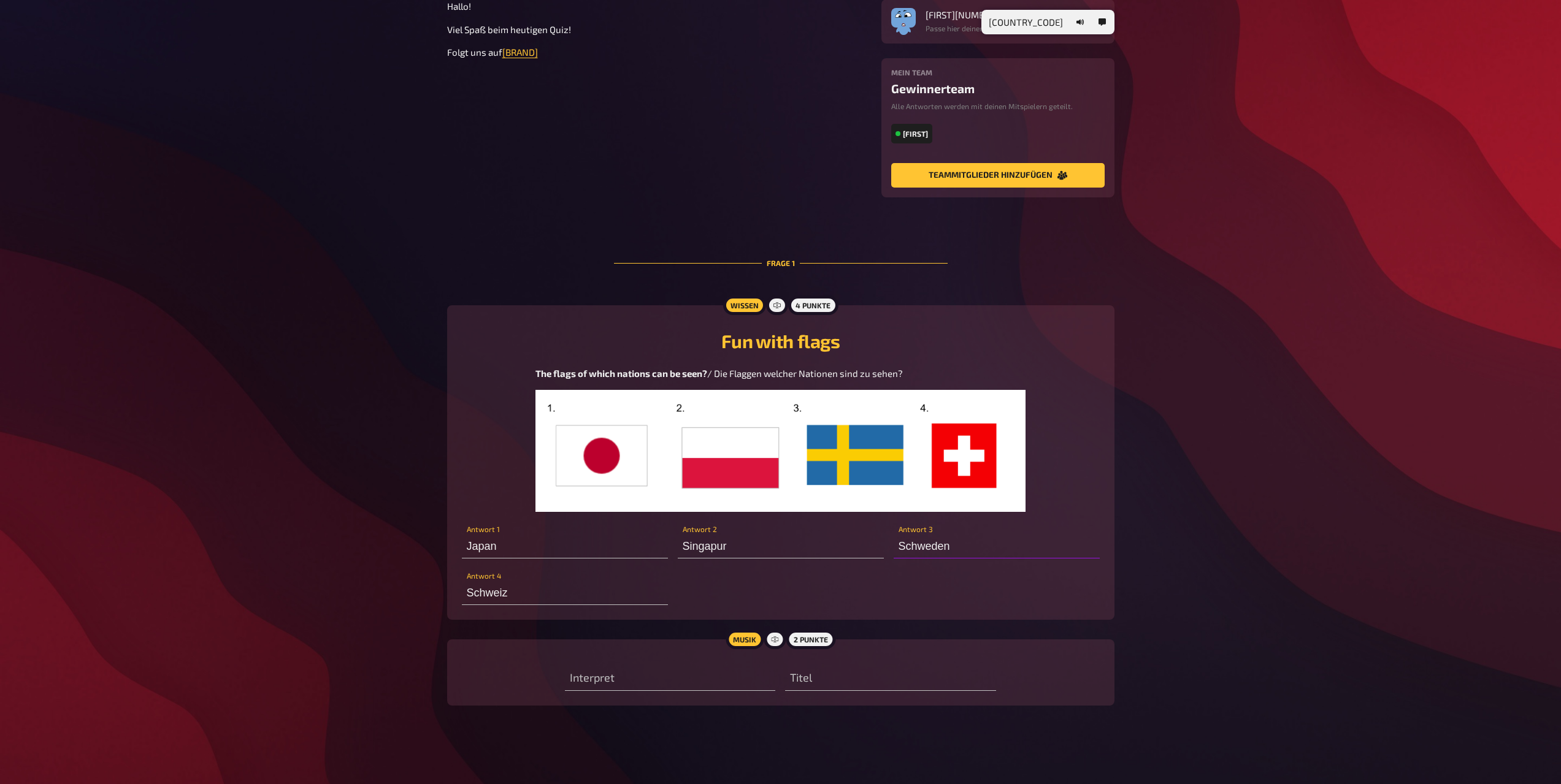click on "🇩🇪 Deutsch 🇺🇸 English 🇳🇱 Nederlands Demo-Quiz ✅​ Hallo!  Viel Spaß beim heutigen Quiz!  Folgt uns auf  Instagram Jana 1 Passe hier deinen Namen und Spielerfarbe an. Mein Team Gewinnerteam Alle Antworten werden mit deinen Mitspielern geteilt. Jana Teammitglieder hinzufügen Frage   1 Wissen 4 Punkte Fun with flags The flags of which nations can be seen?  / Die Flaggen welcher Nationen sind zu sehen?  Japan Antwort 1 Singapur Antwort 2 Schweden Antwort 3 Jana Schweiz Antwort 4 Musik 2 Punkte Interpret Titel" at bounding box center (780, 327) 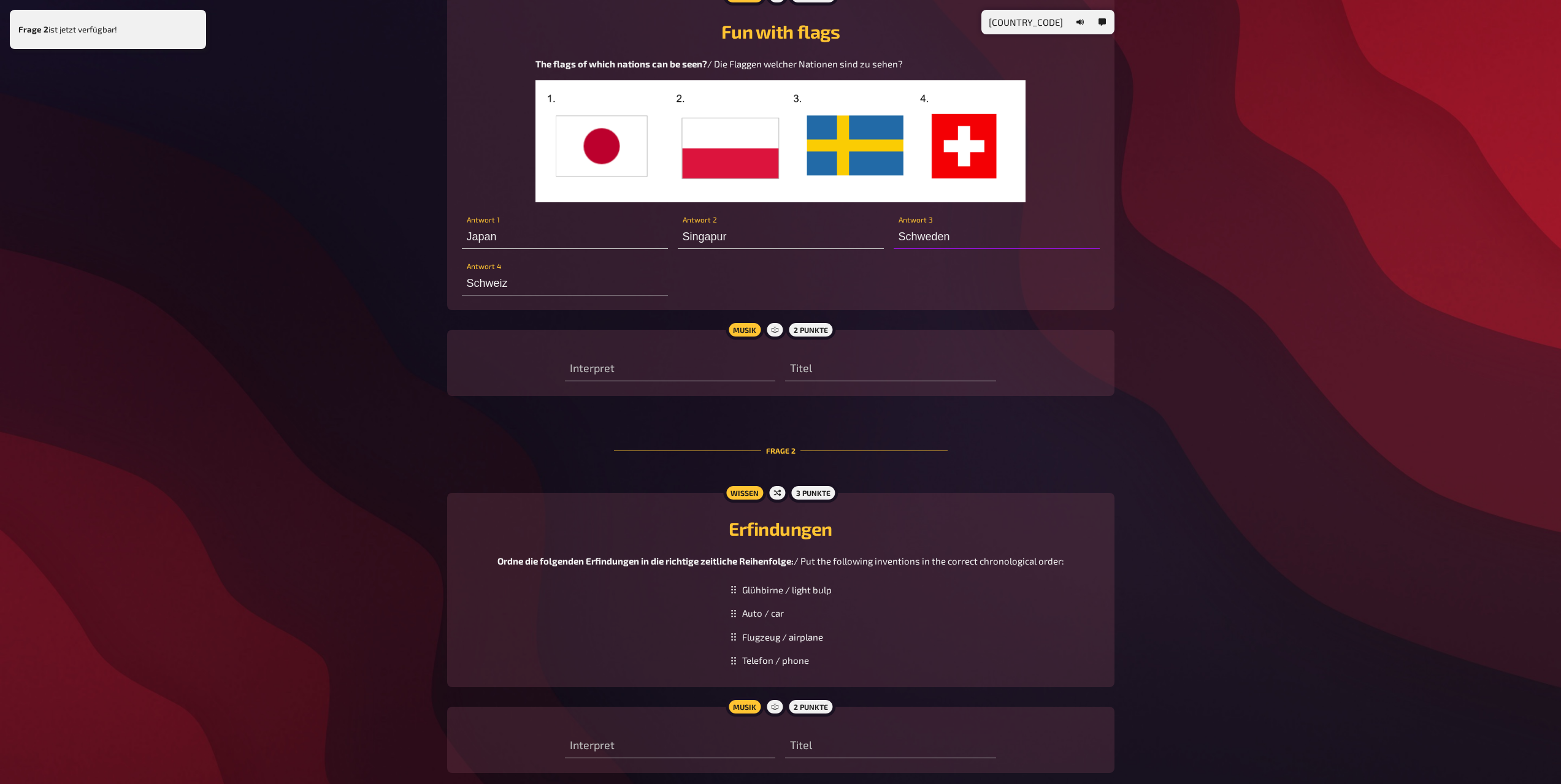 scroll, scrollTop: 510, scrollLeft: 0, axis: vertical 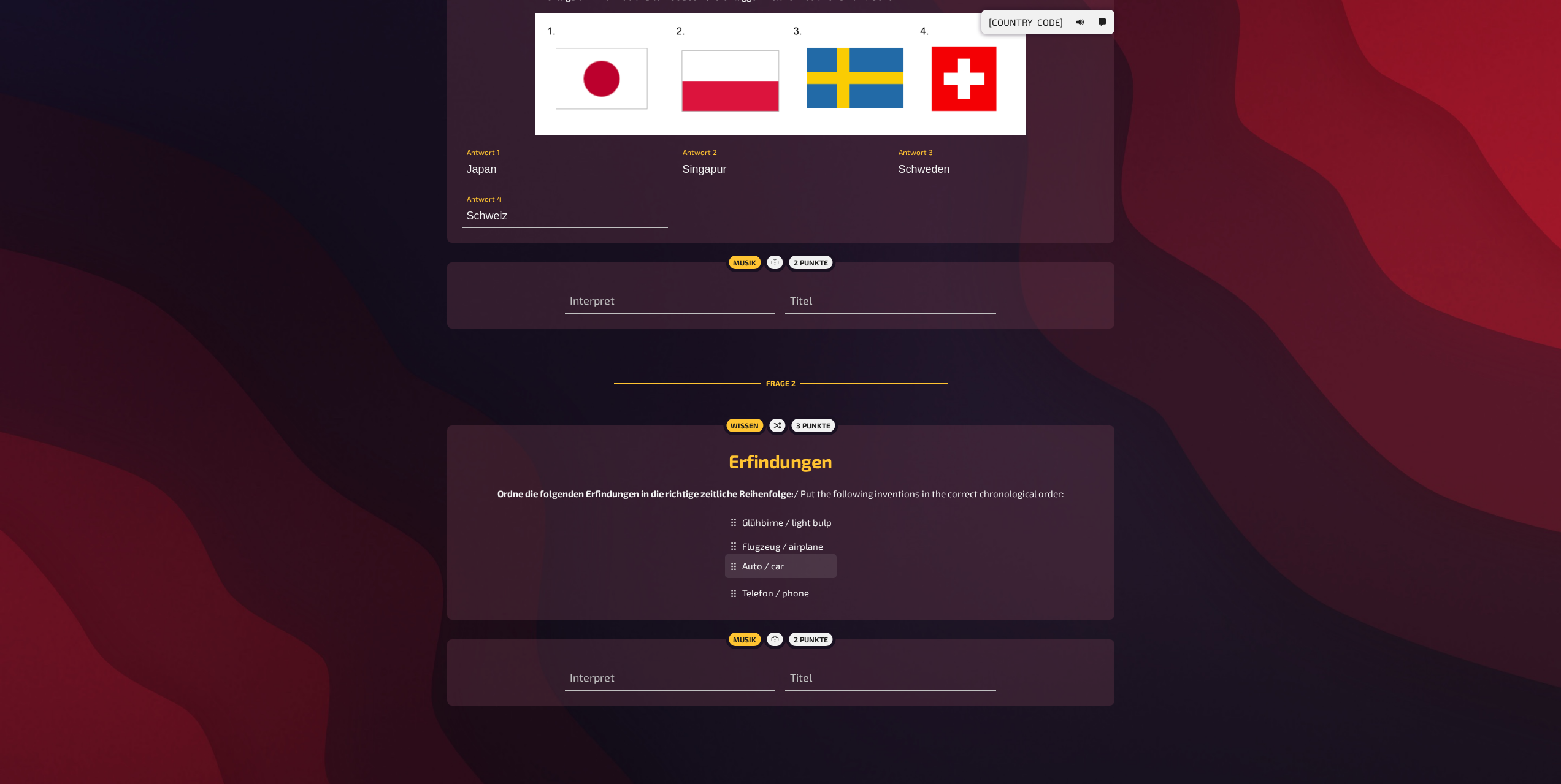 drag, startPoint x: 761, startPoint y: 549, endPoint x: 757, endPoint y: 569, distance: 20.39608 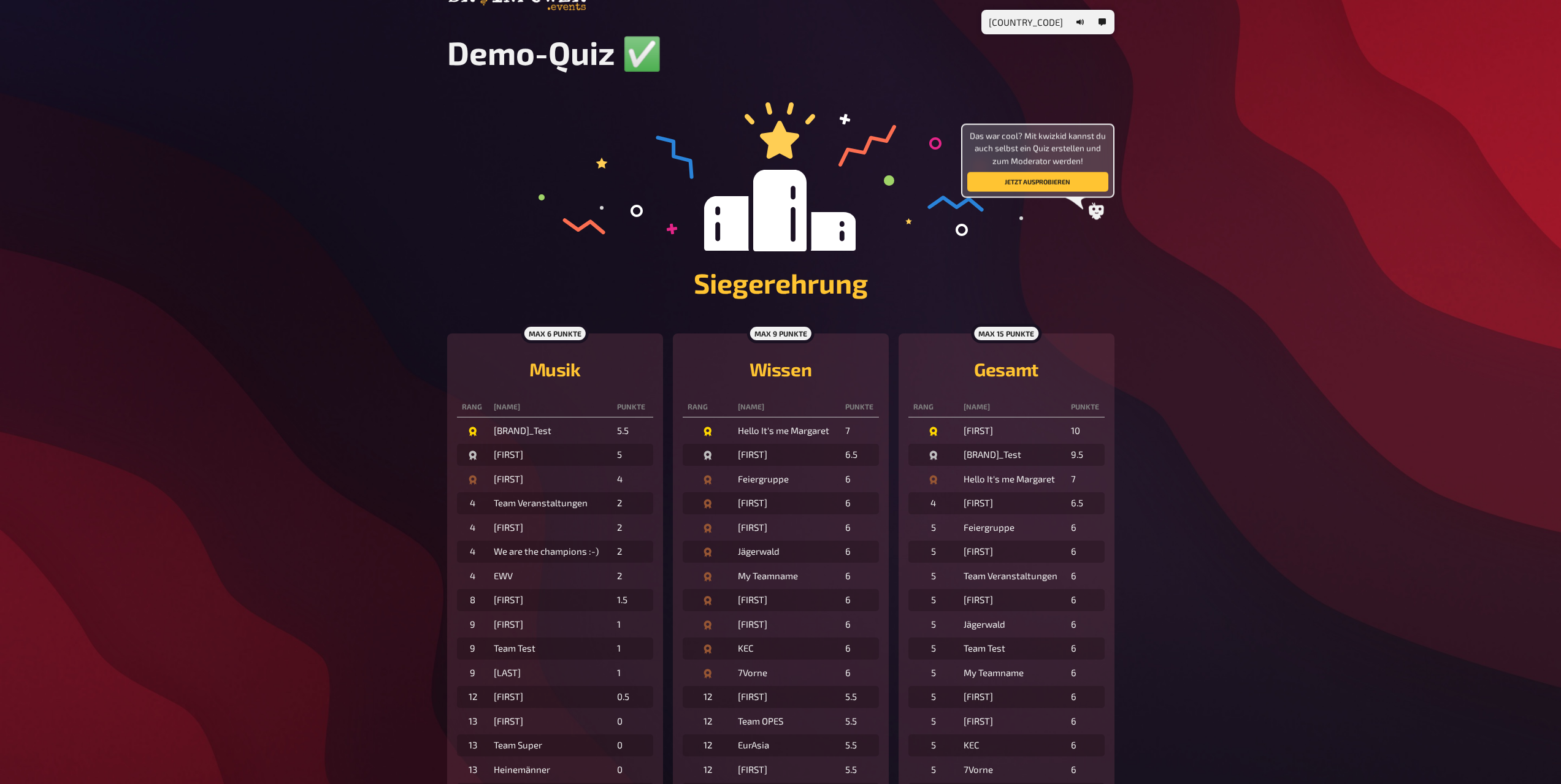 scroll, scrollTop: 0, scrollLeft: 0, axis: both 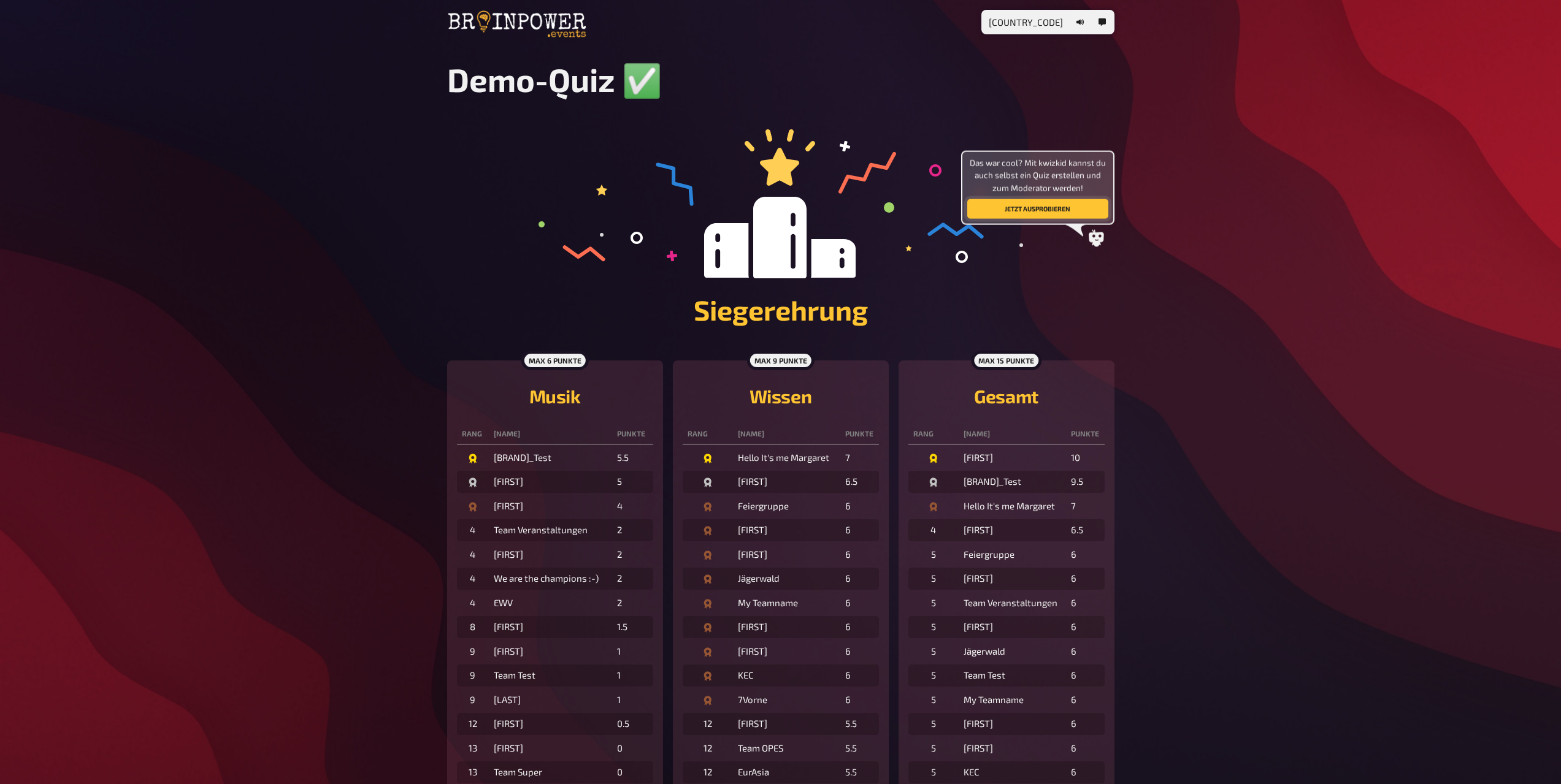 click on "Jetzt ausprobieren" at bounding box center [1038, 208] 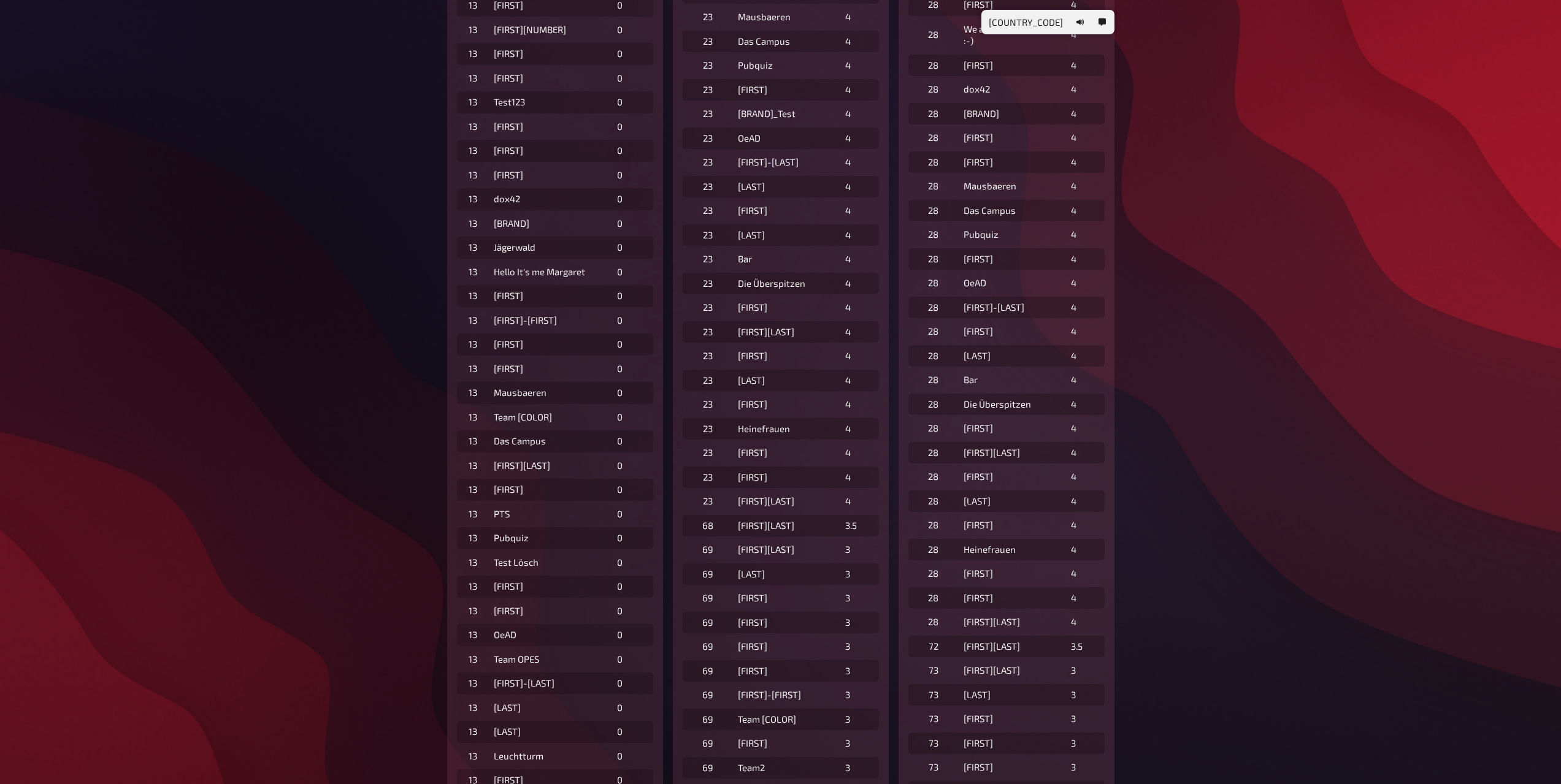 scroll, scrollTop: 0, scrollLeft: 0, axis: both 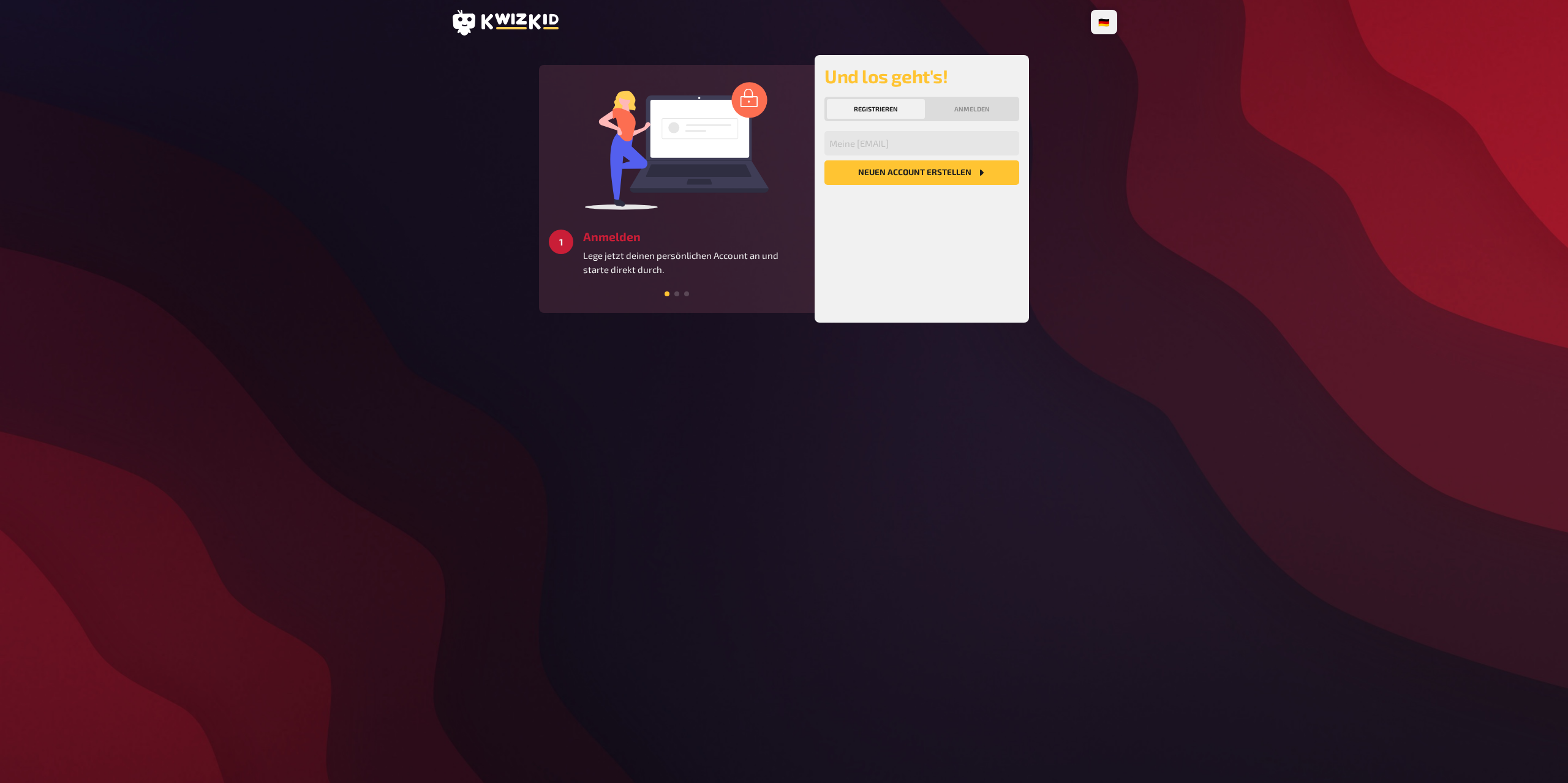 click on "Anmelden" at bounding box center (694, 236) 